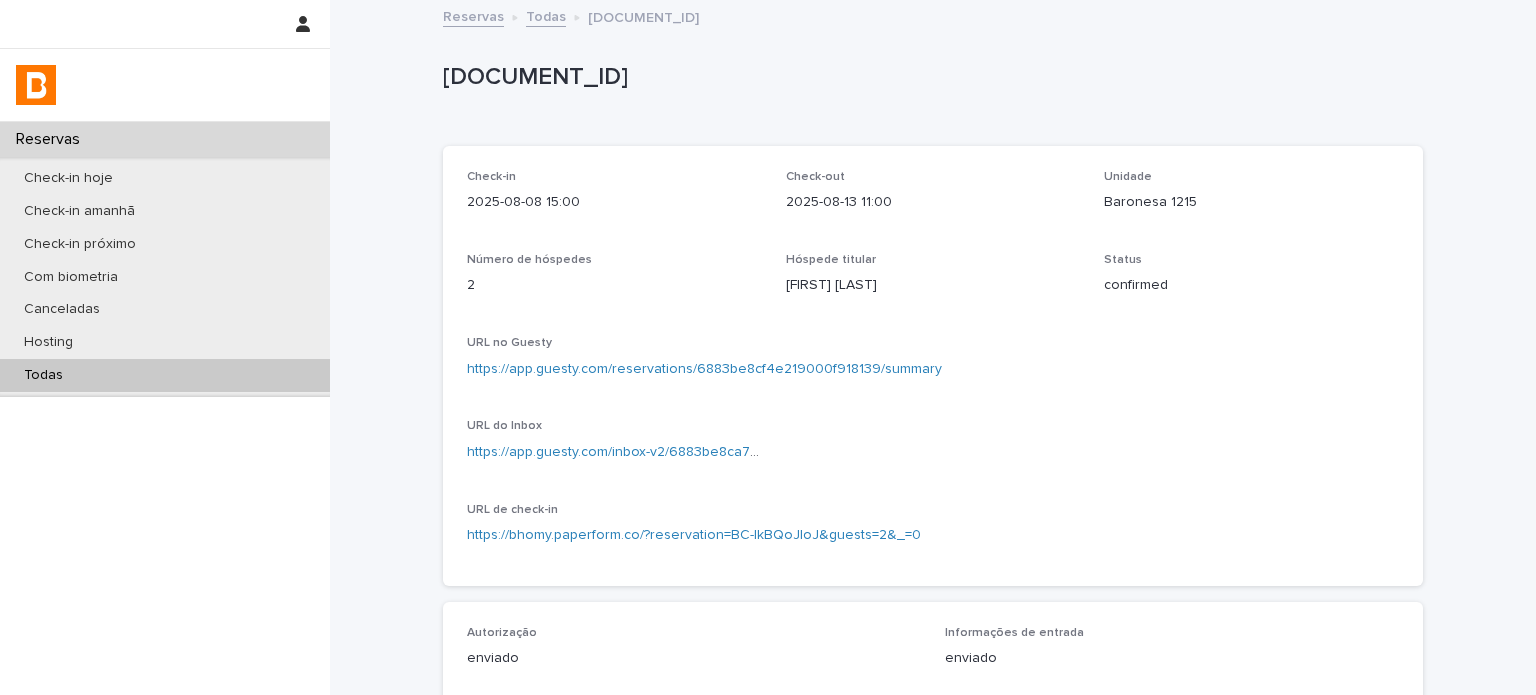 scroll, scrollTop: 0, scrollLeft: 0, axis: both 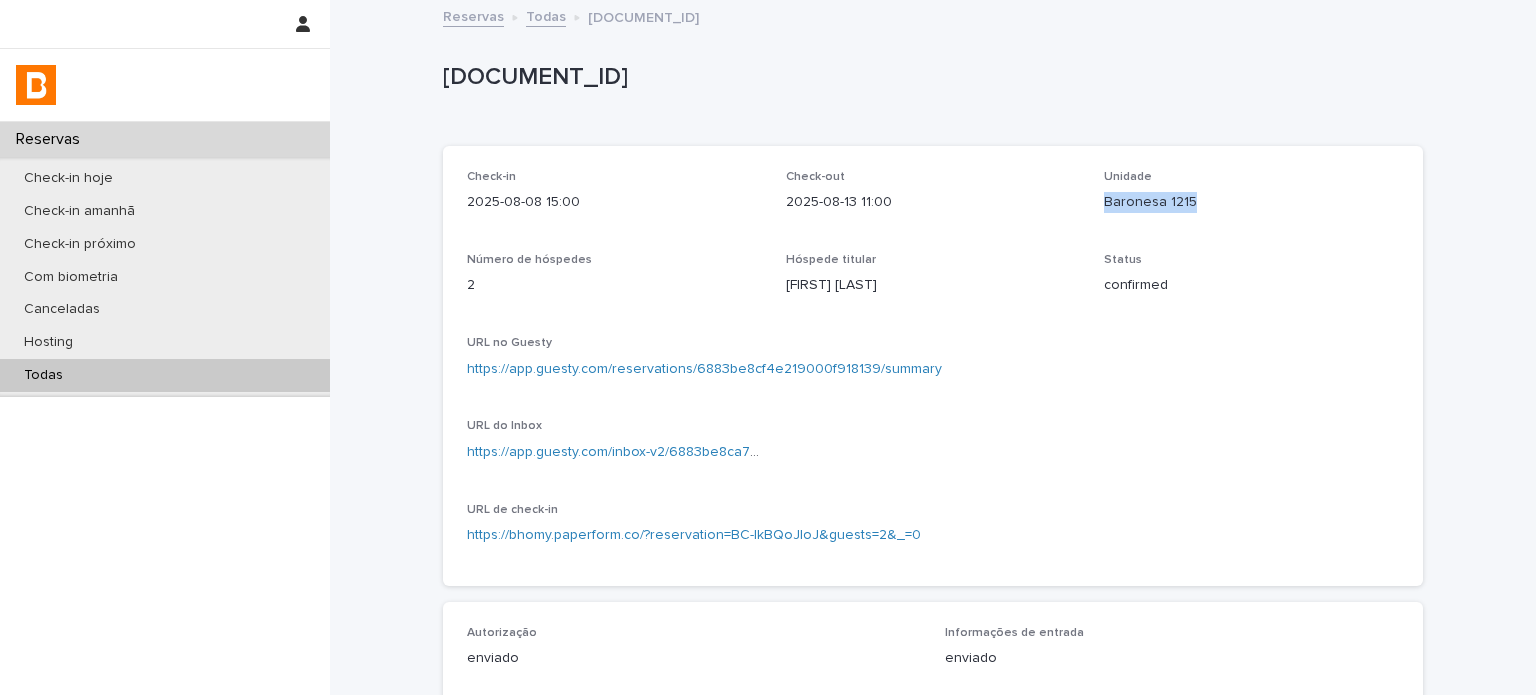 drag, startPoint x: 0, startPoint y: 0, endPoint x: 139, endPoint y: 371, distance: 396.1843 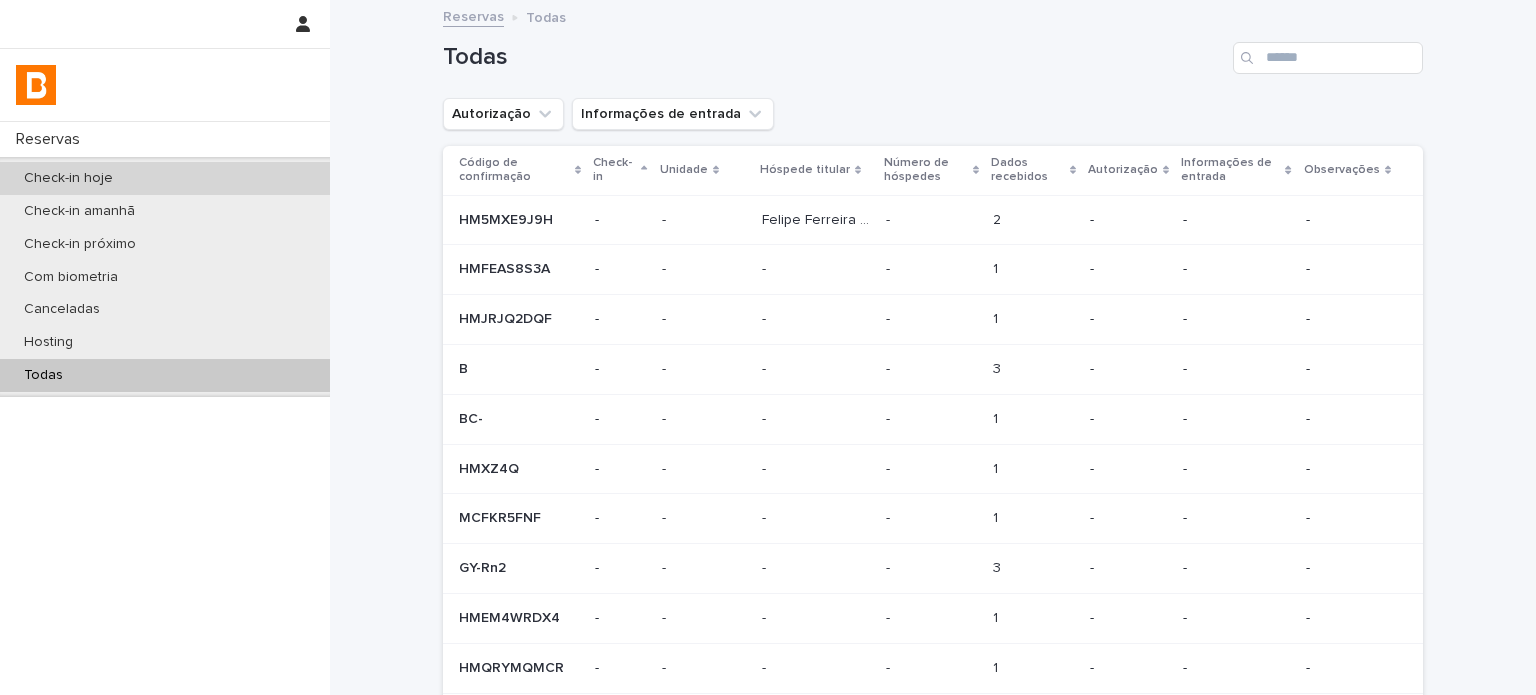 click on "Check-in hoje" at bounding box center [165, 178] 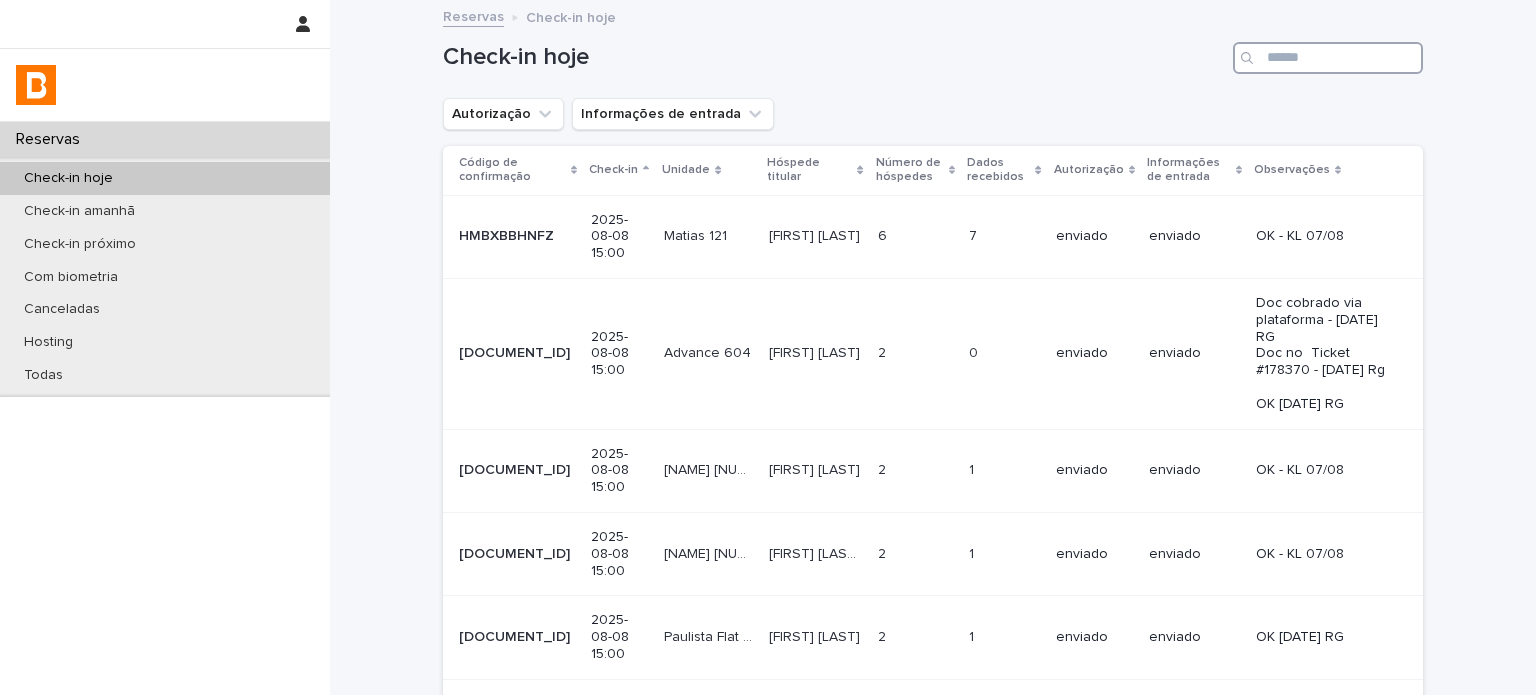 click at bounding box center [1328, 58] 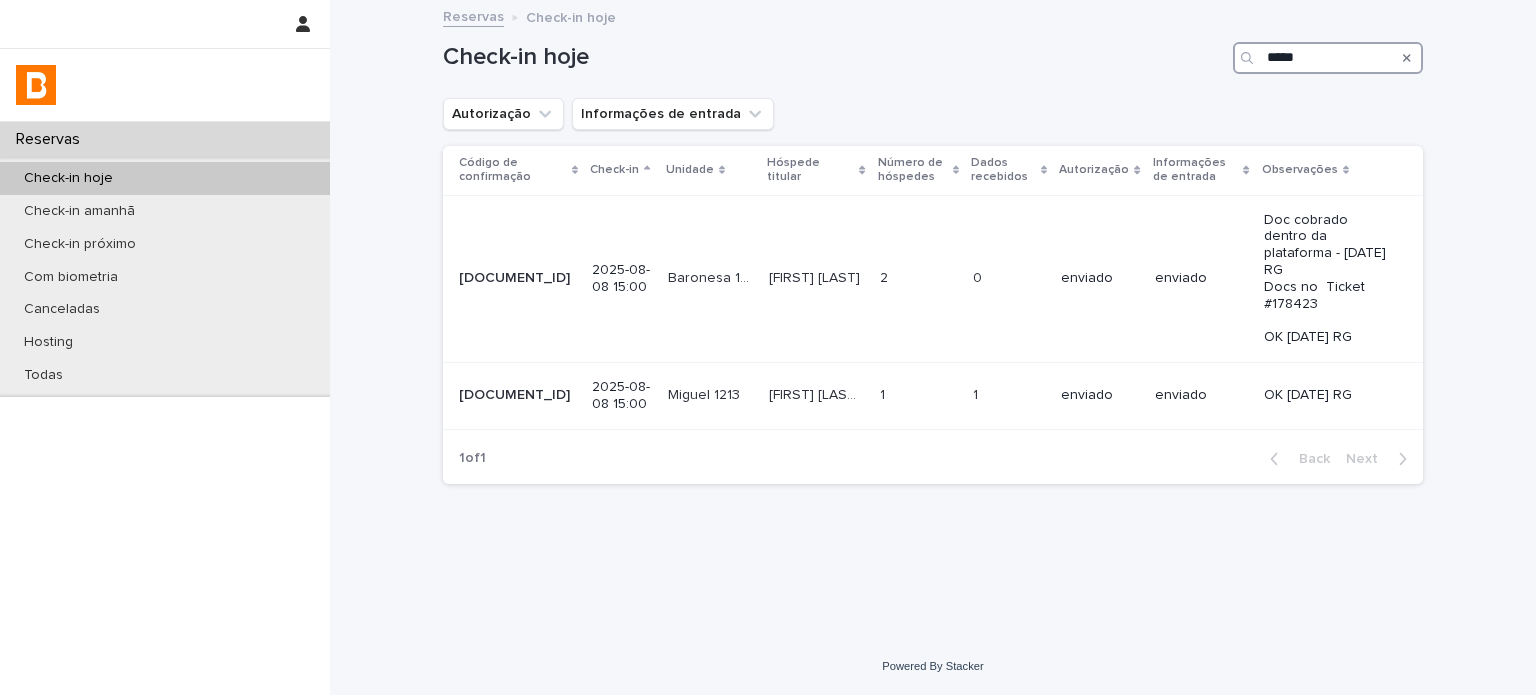 drag, startPoint x: 1316, startPoint y: 55, endPoint x: 1133, endPoint y: 77, distance: 184.31766 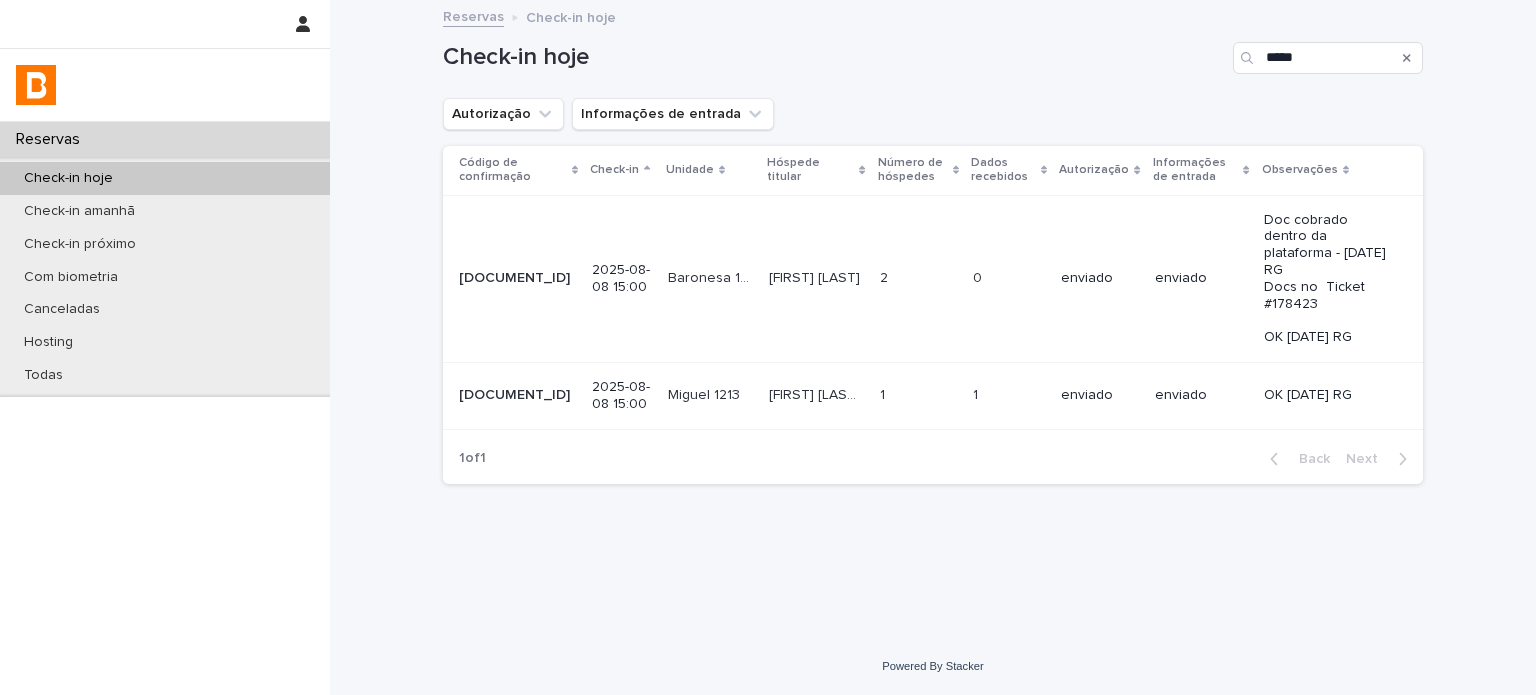 click at bounding box center (919, 395) 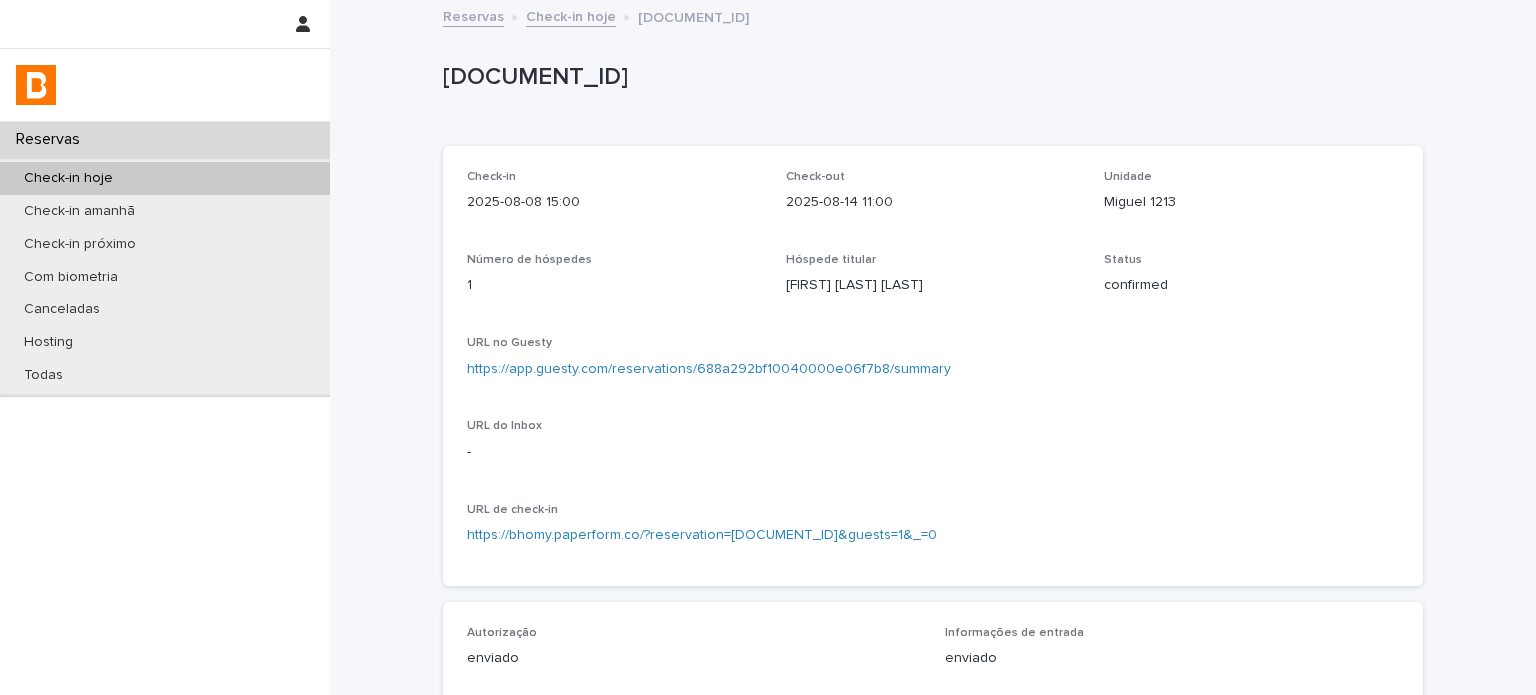 click on "Miguel 1213" at bounding box center (1251, 202) 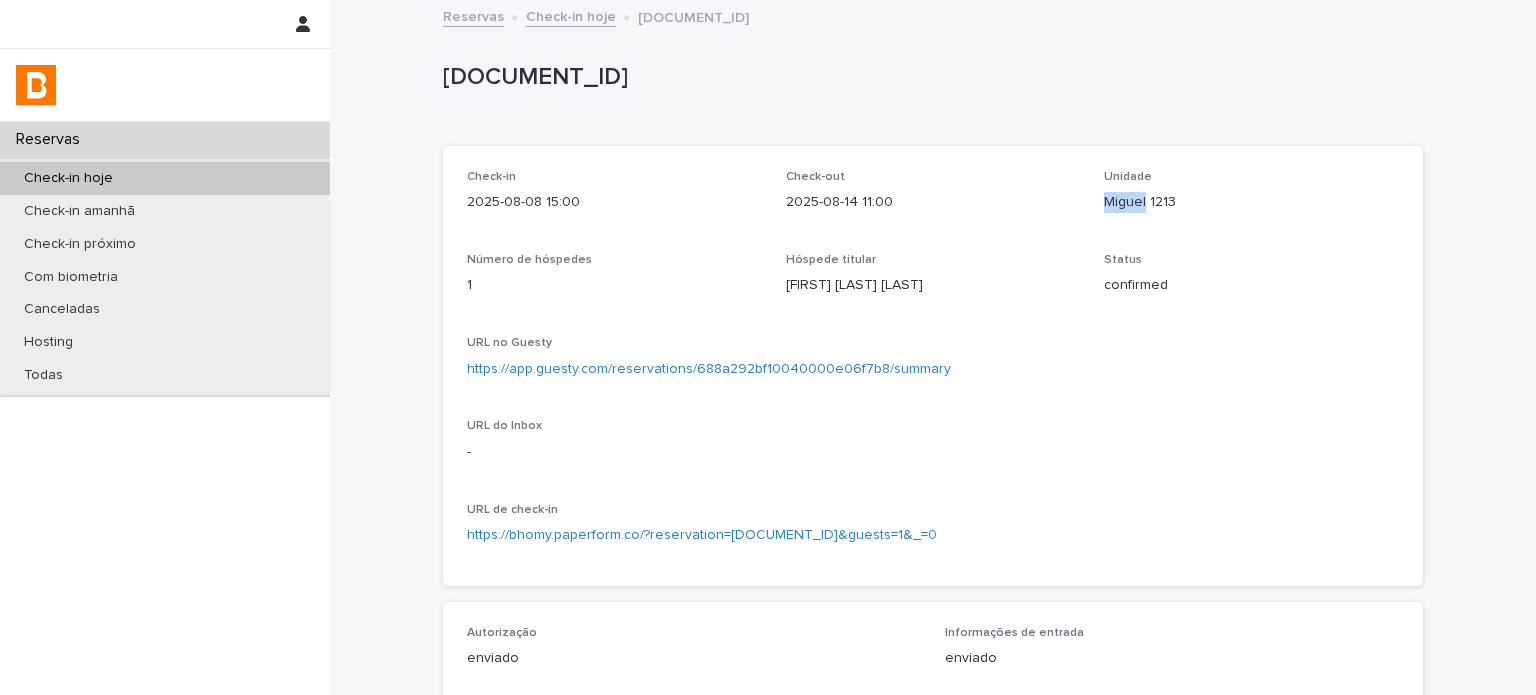 click on "Miguel 1213" at bounding box center (1251, 202) 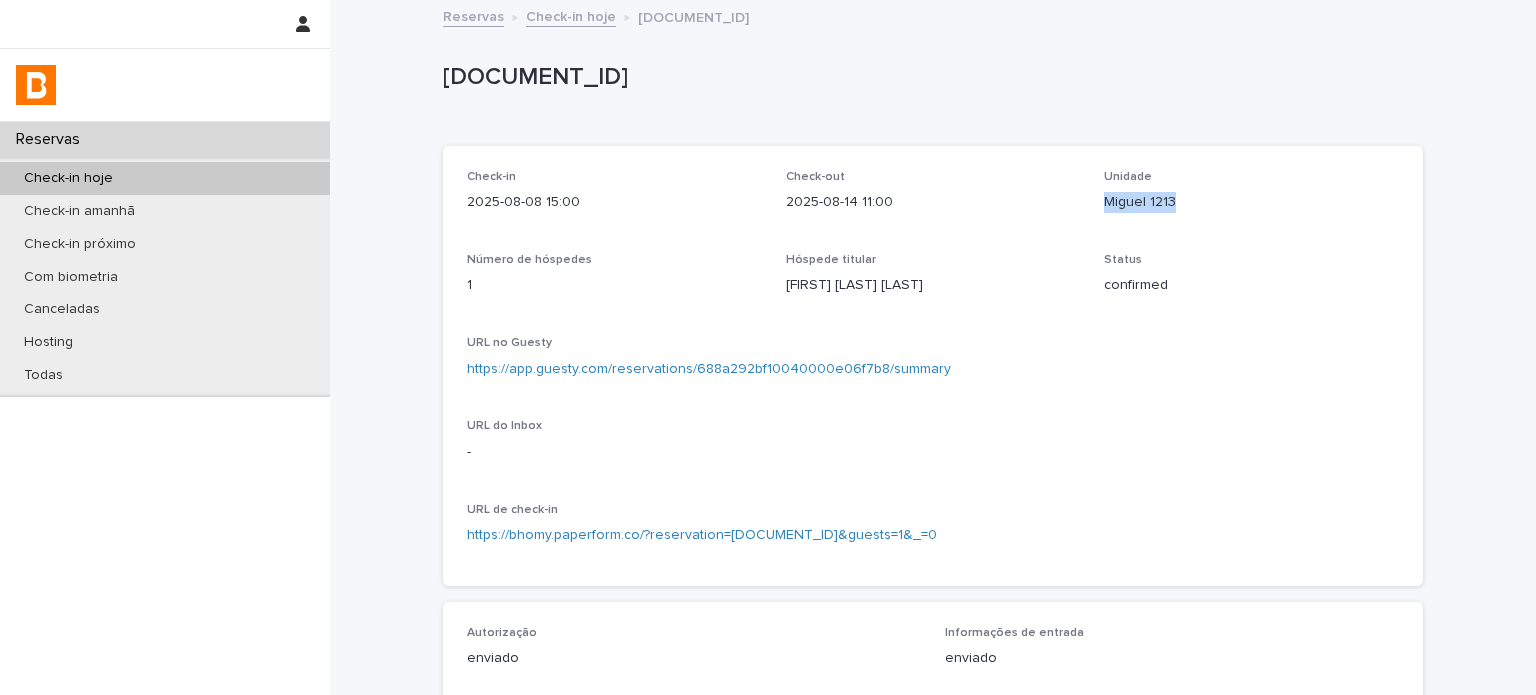click on "Miguel 1213" at bounding box center (1251, 202) 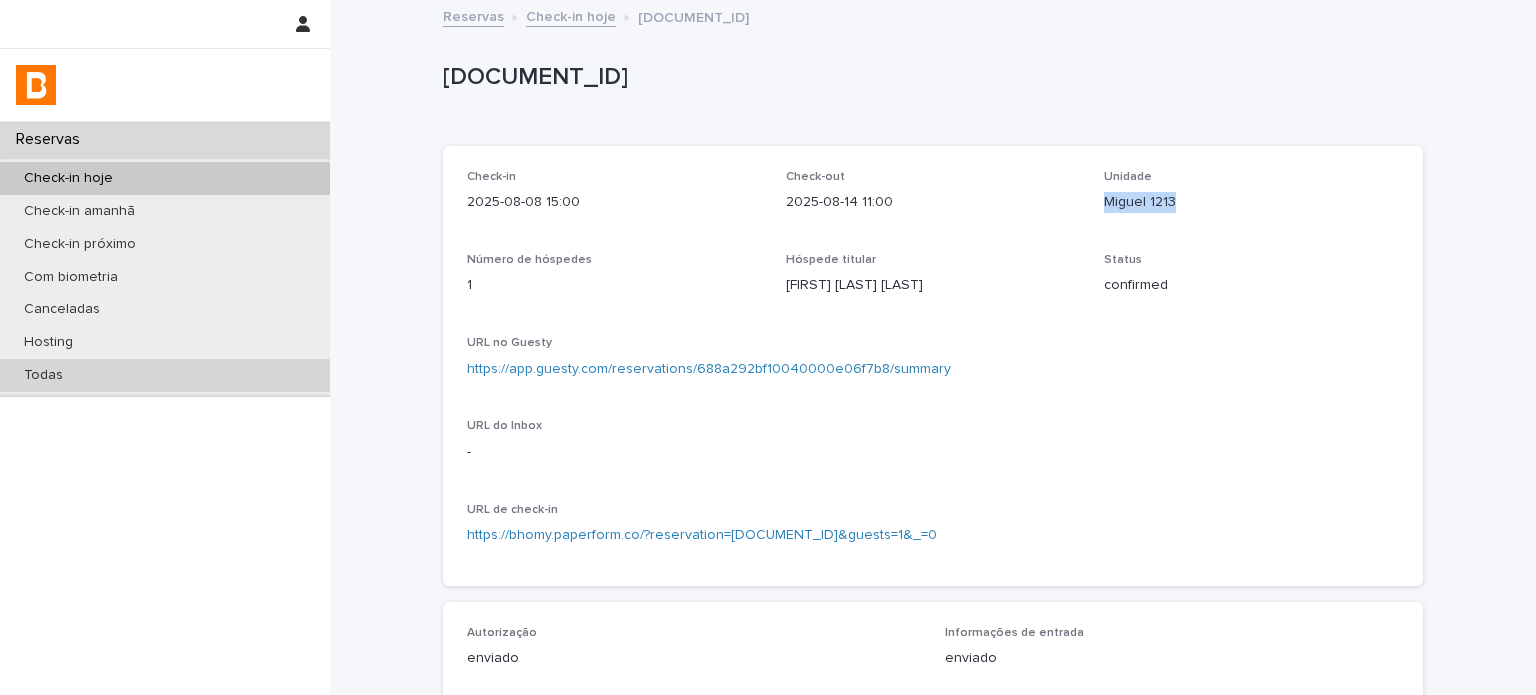 click on "Todas" at bounding box center (165, 375) 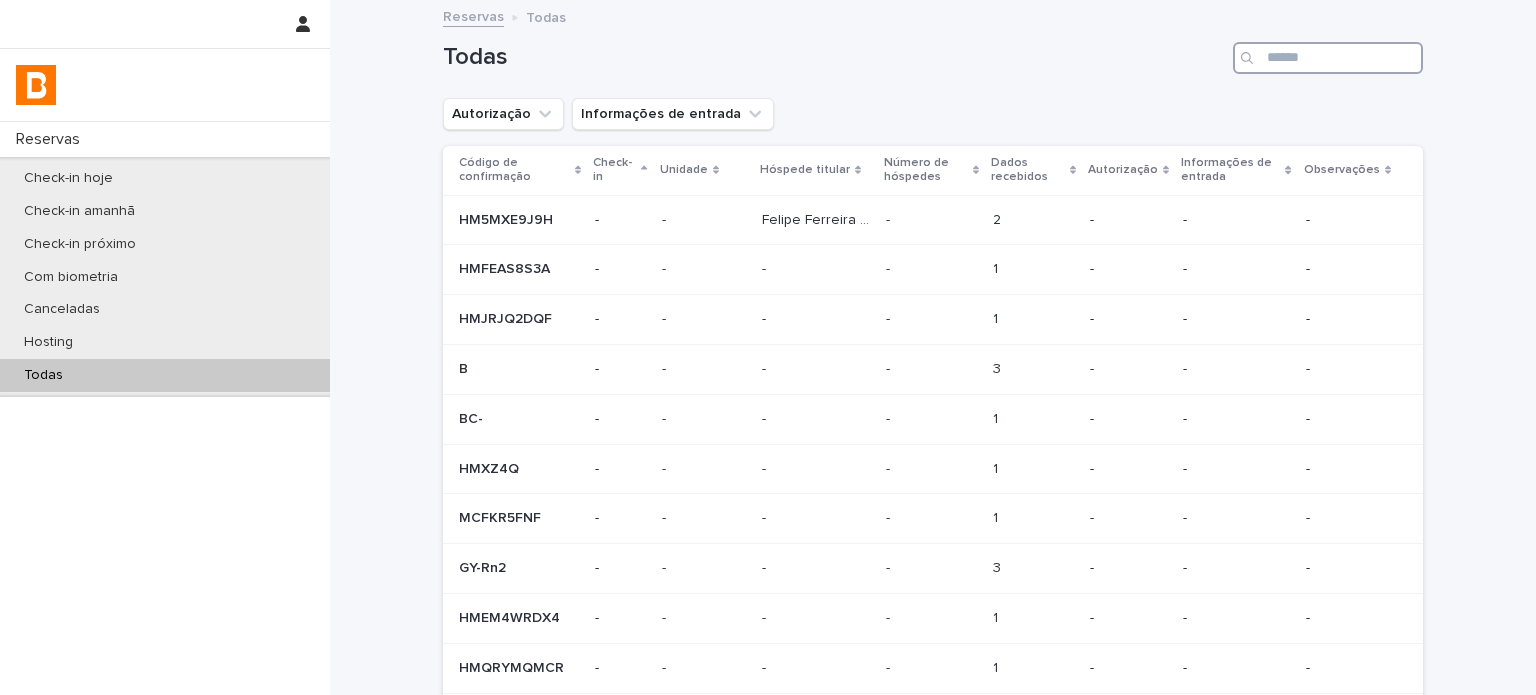 click at bounding box center [1328, 58] 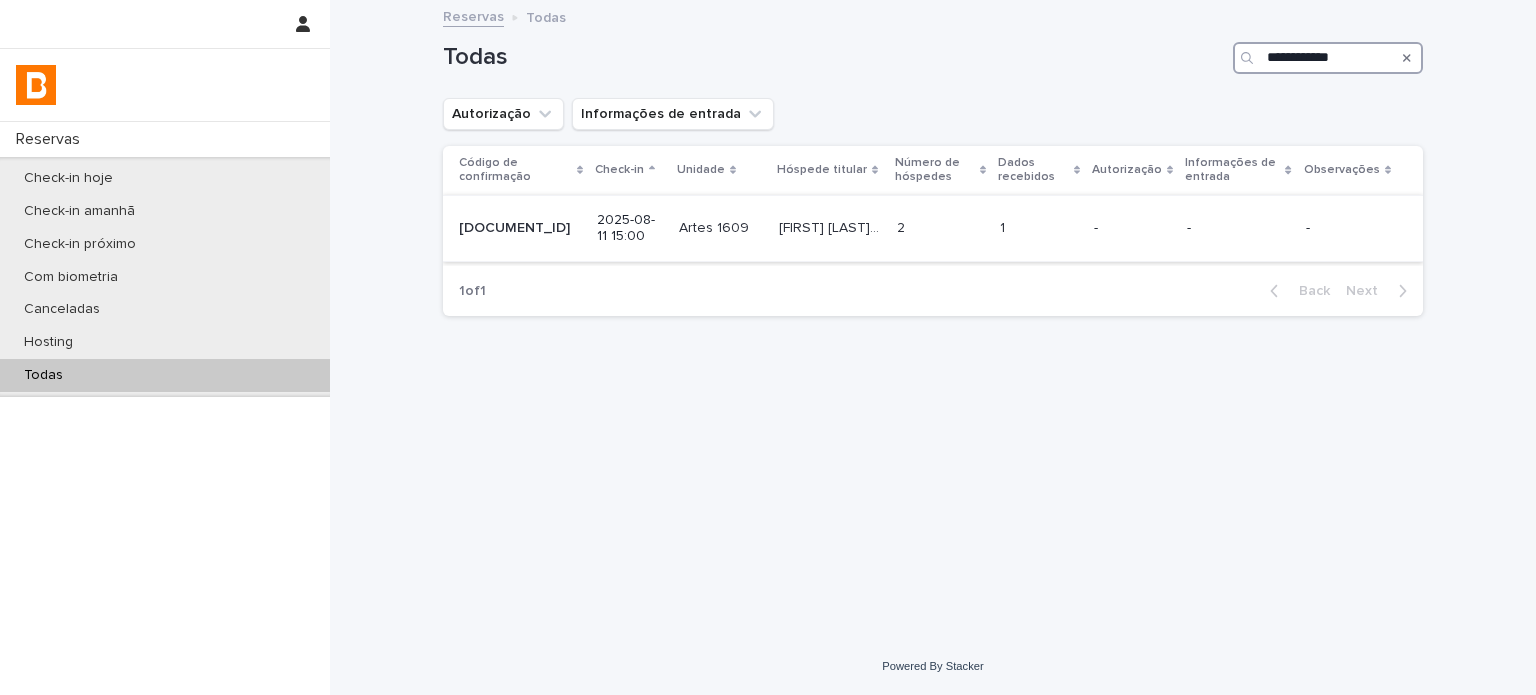 type on "**********" 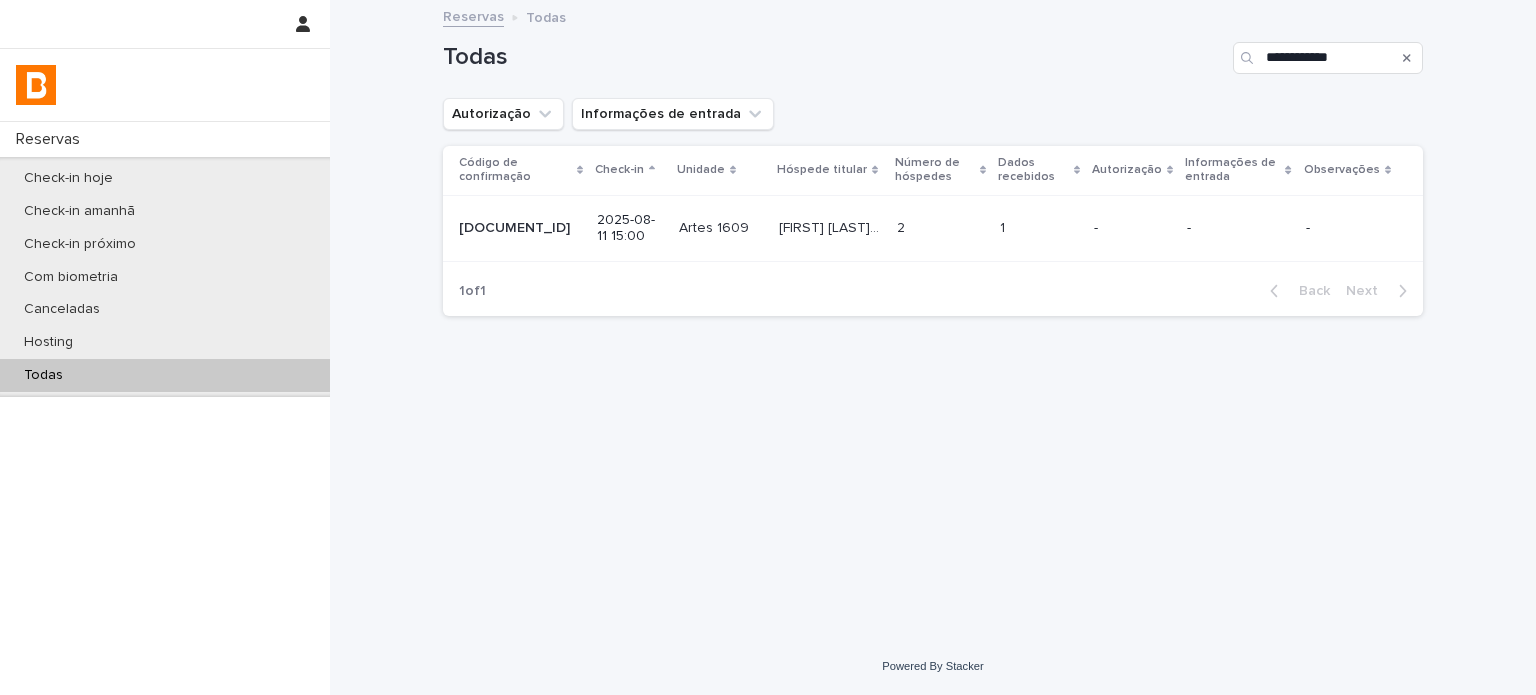 click on "2 2" at bounding box center (940, 228) 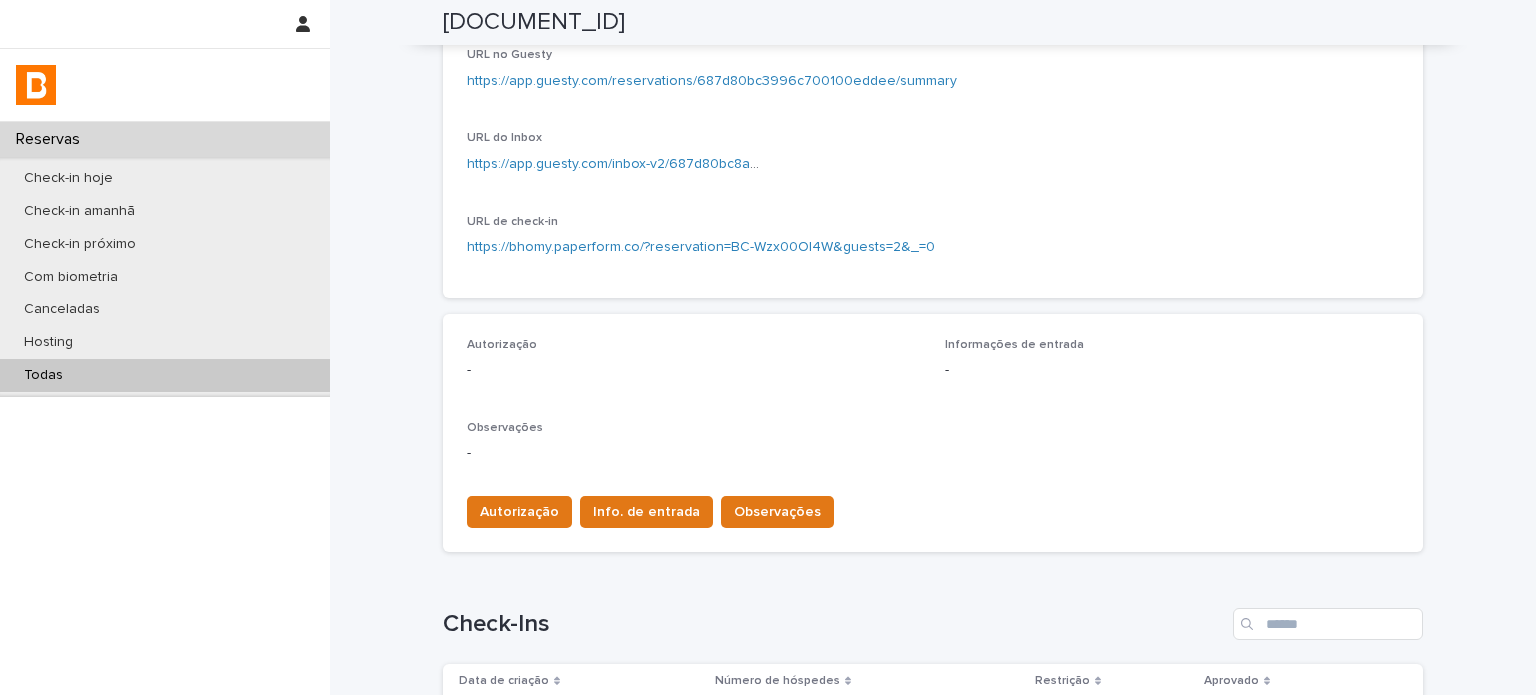 scroll, scrollTop: 488, scrollLeft: 0, axis: vertical 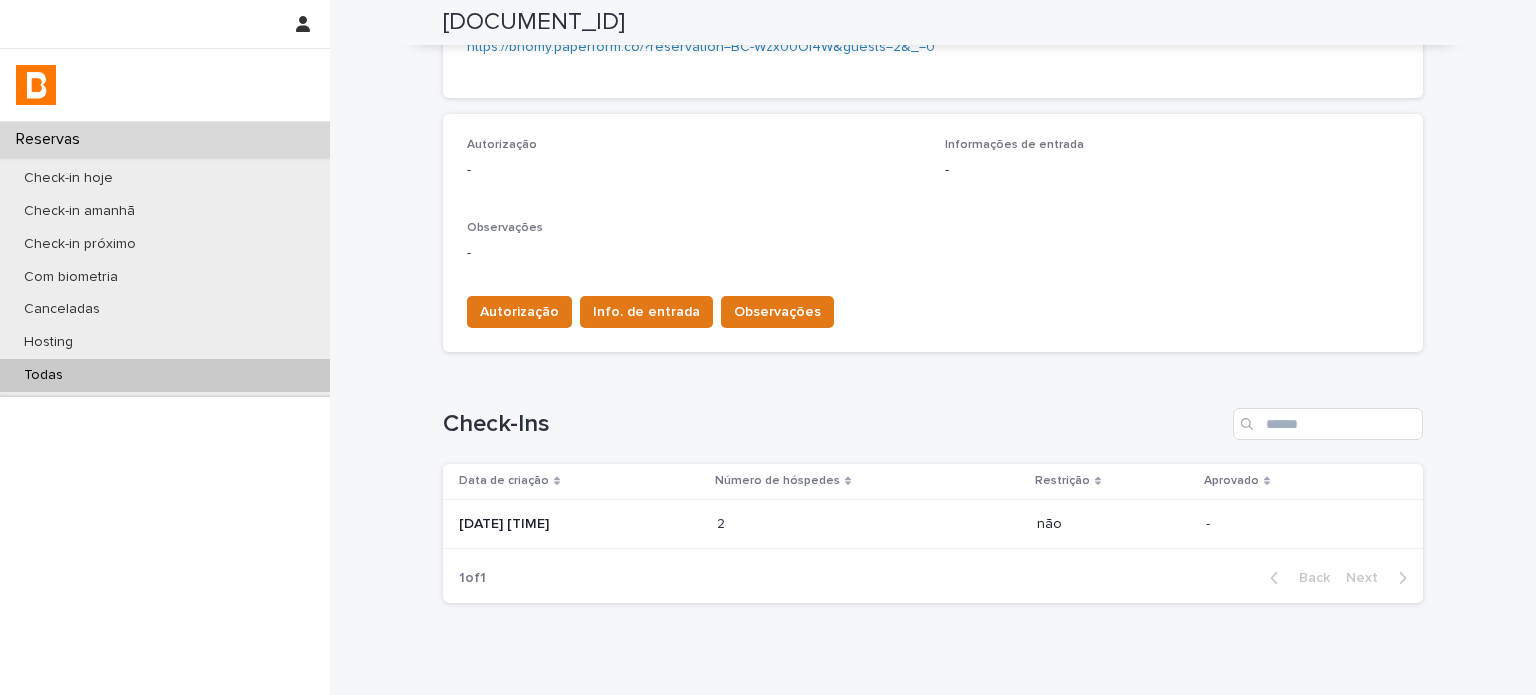 click on "[DATE] [TIME]" at bounding box center (580, 524) 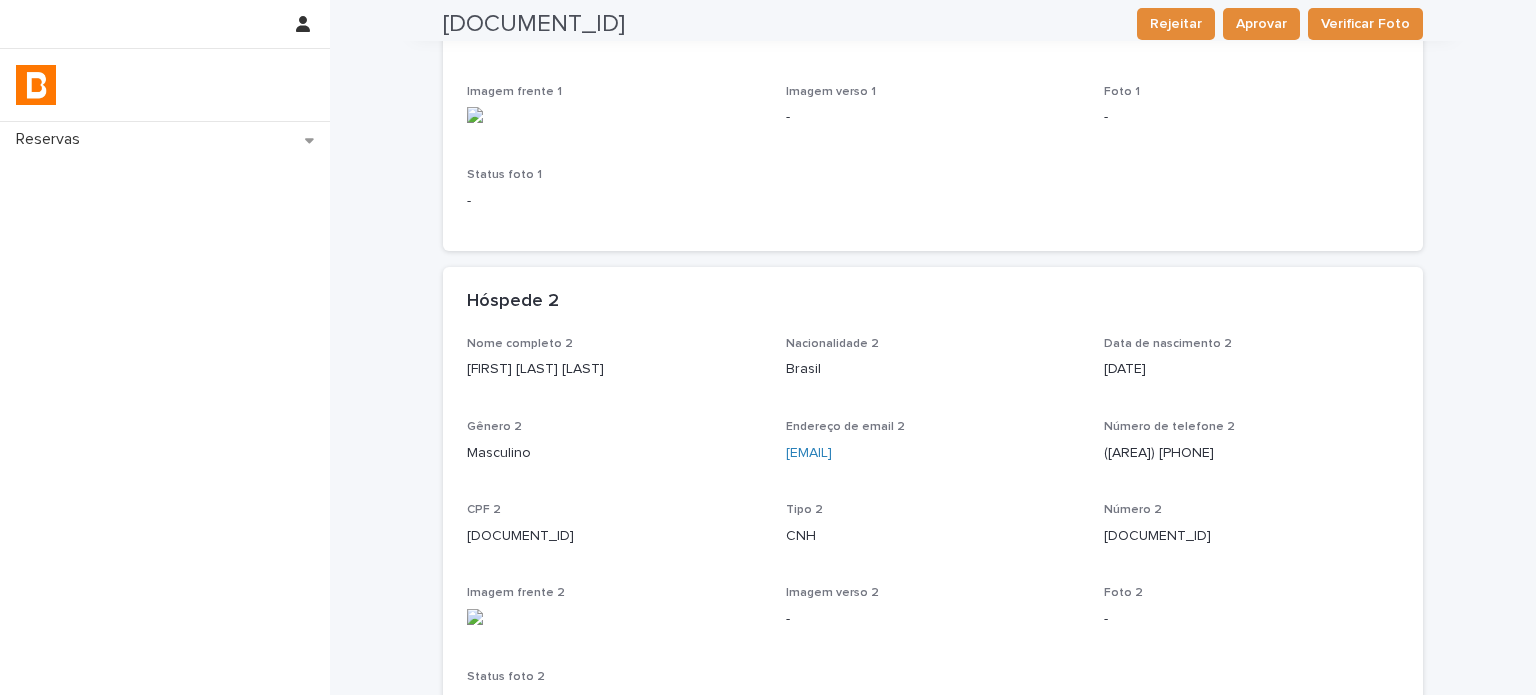 scroll, scrollTop: 466, scrollLeft: 0, axis: vertical 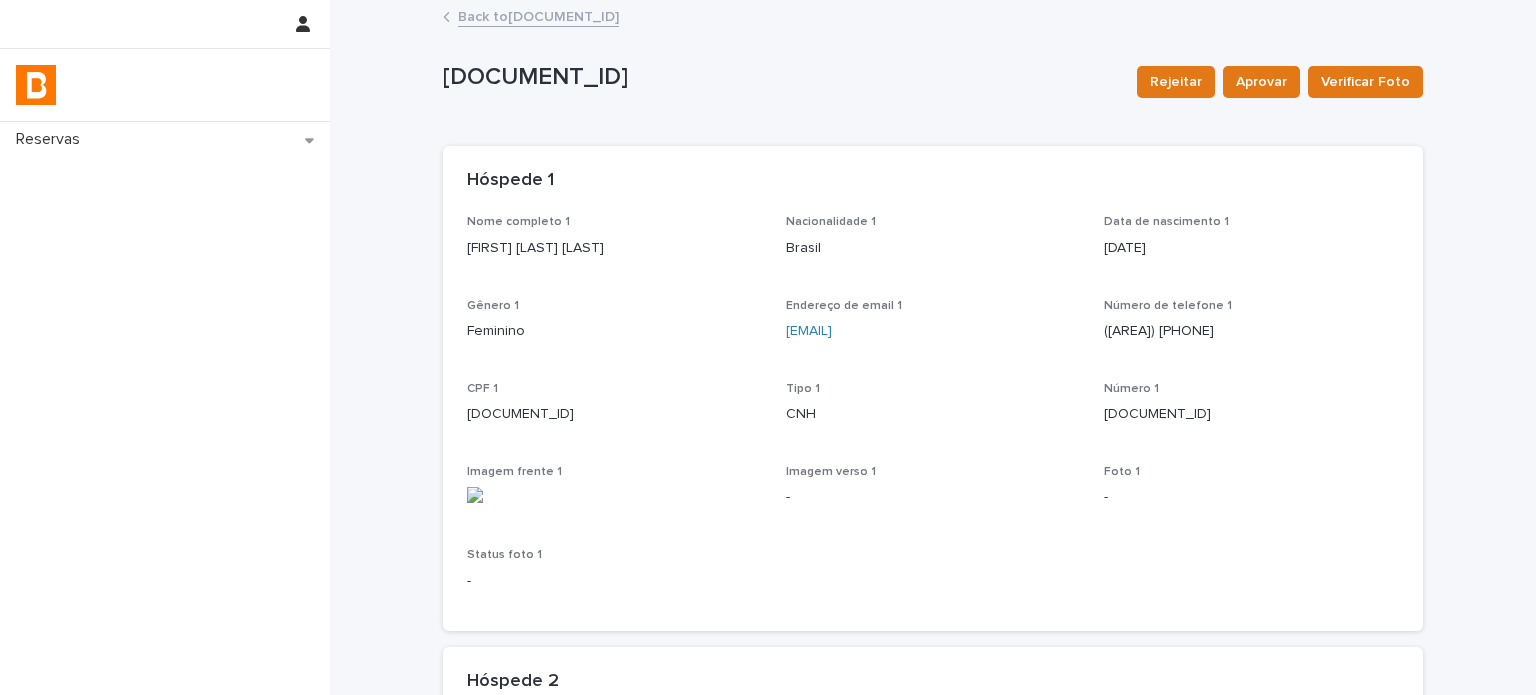 click on "Back to  [DOCUMENT_ID]" at bounding box center [538, 15] 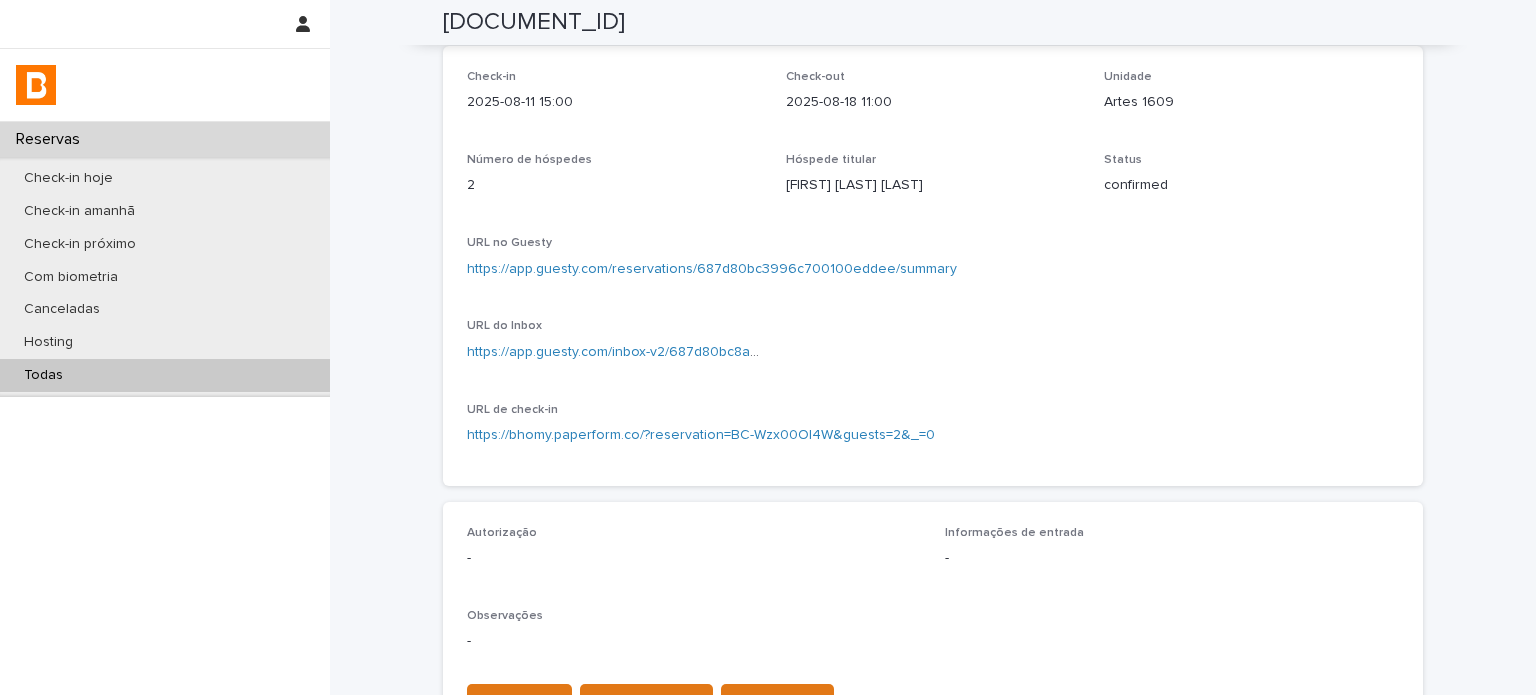 scroll, scrollTop: 100, scrollLeft: 0, axis: vertical 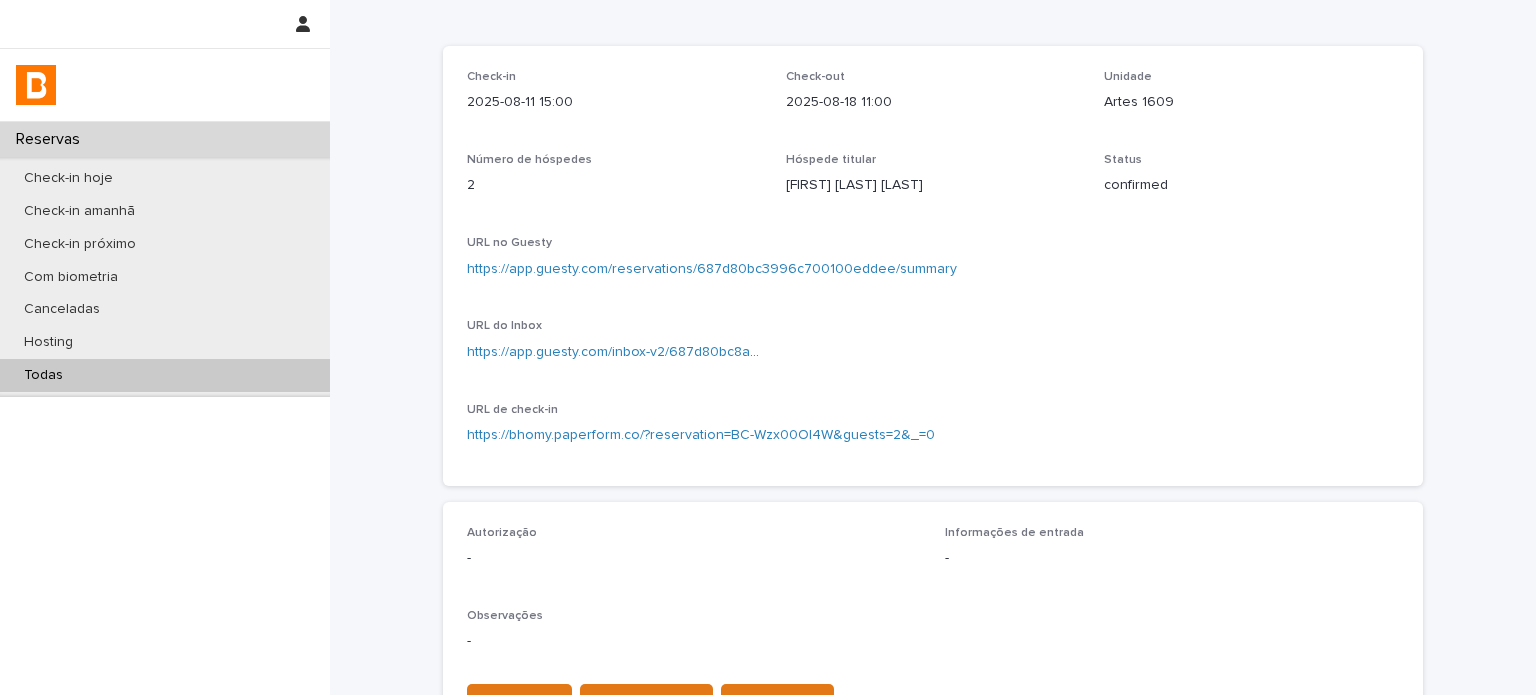 click on "[FIRST] [LAST] [LAST]" at bounding box center [933, 185] 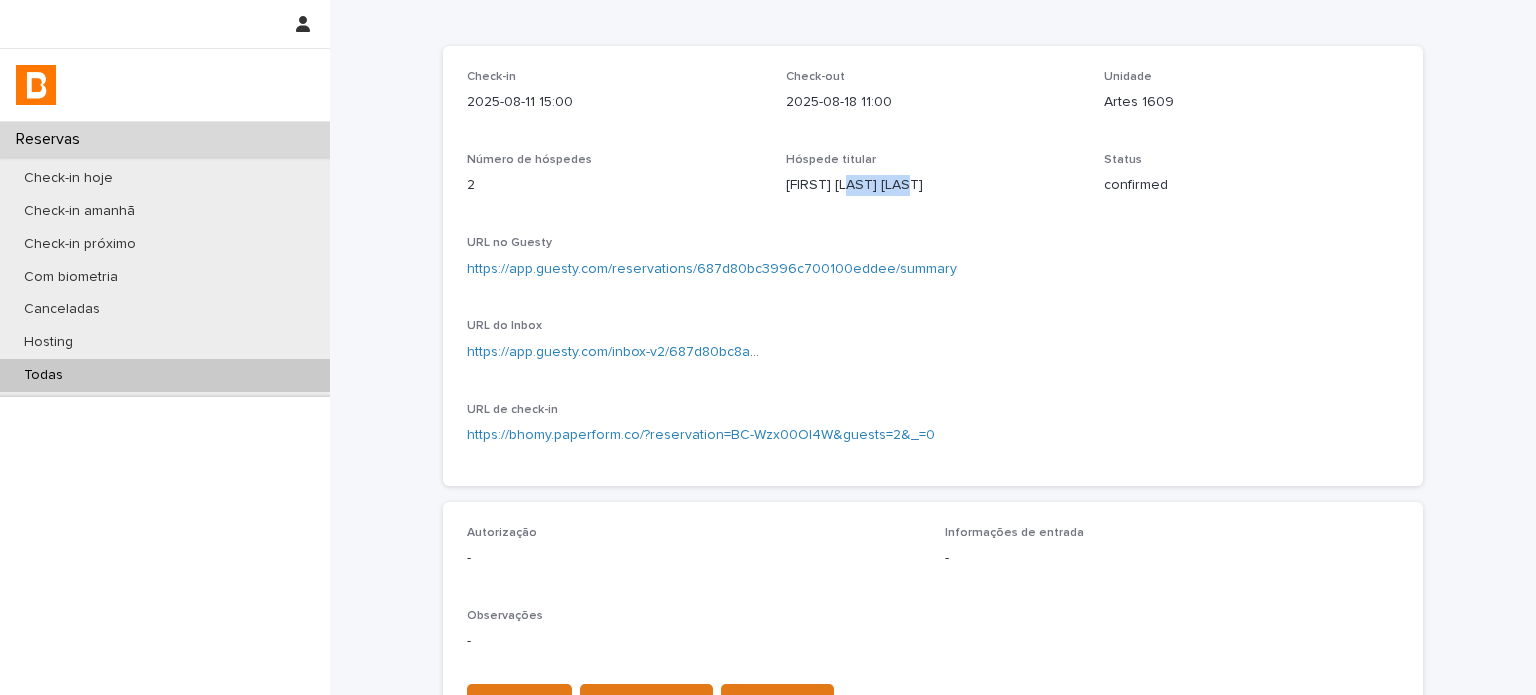 click on "[FIRST] [LAST] [LAST]" at bounding box center [933, 185] 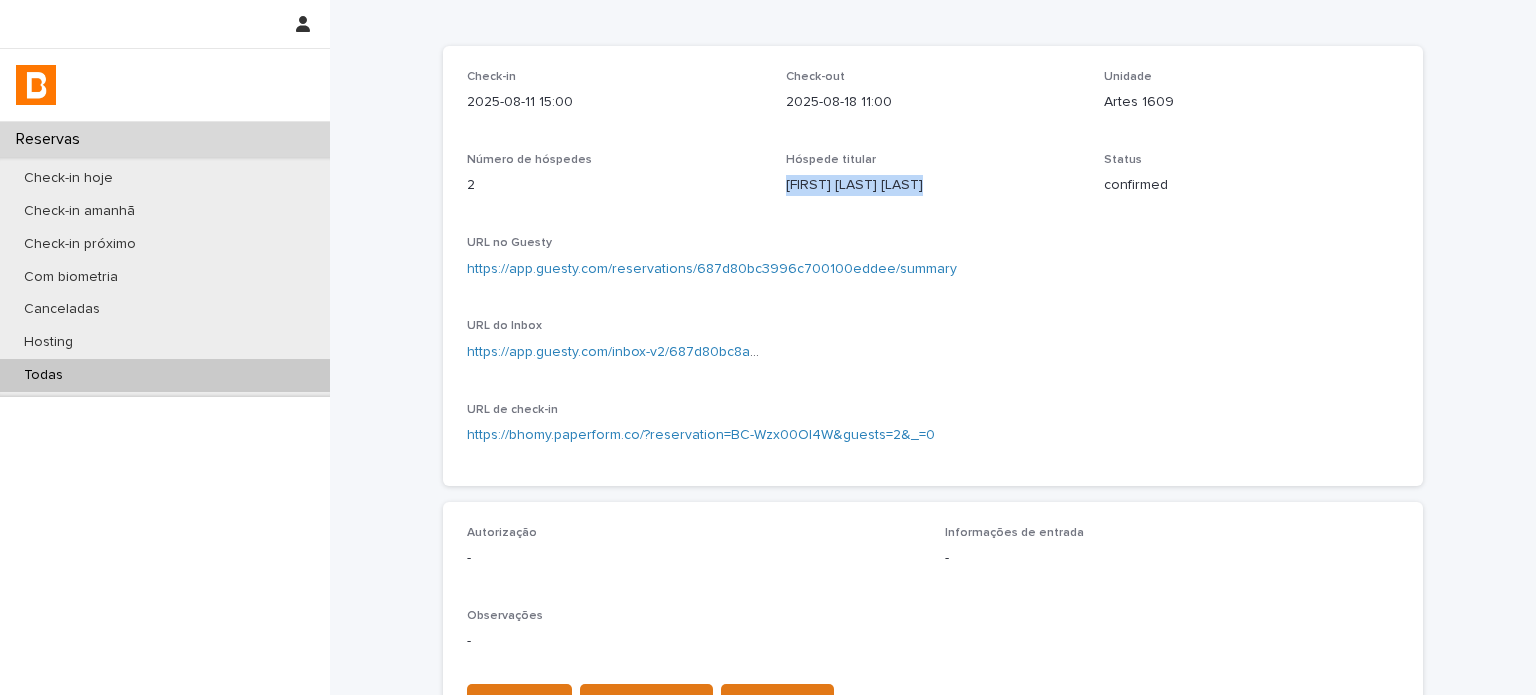 click on "[FIRST] [LAST] [LAST]" at bounding box center (933, 185) 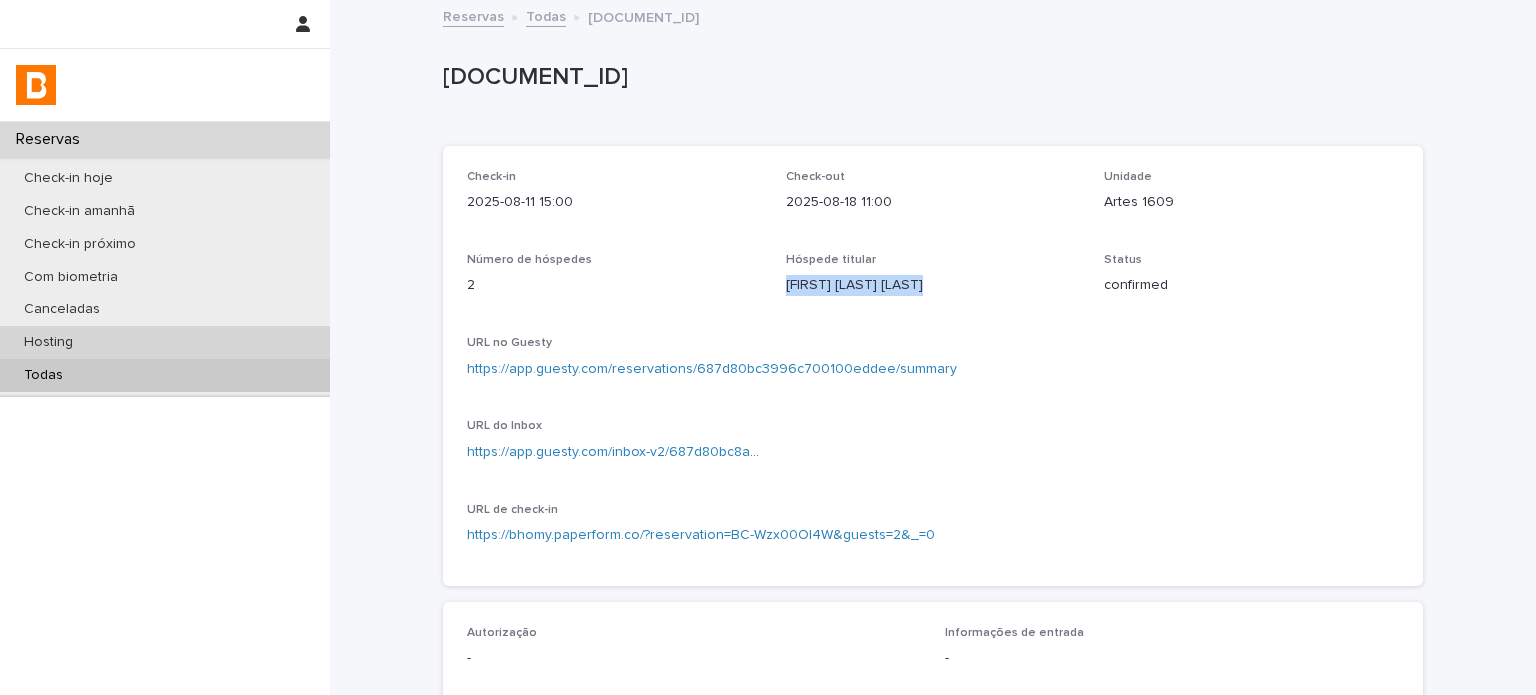 scroll, scrollTop: 0, scrollLeft: 0, axis: both 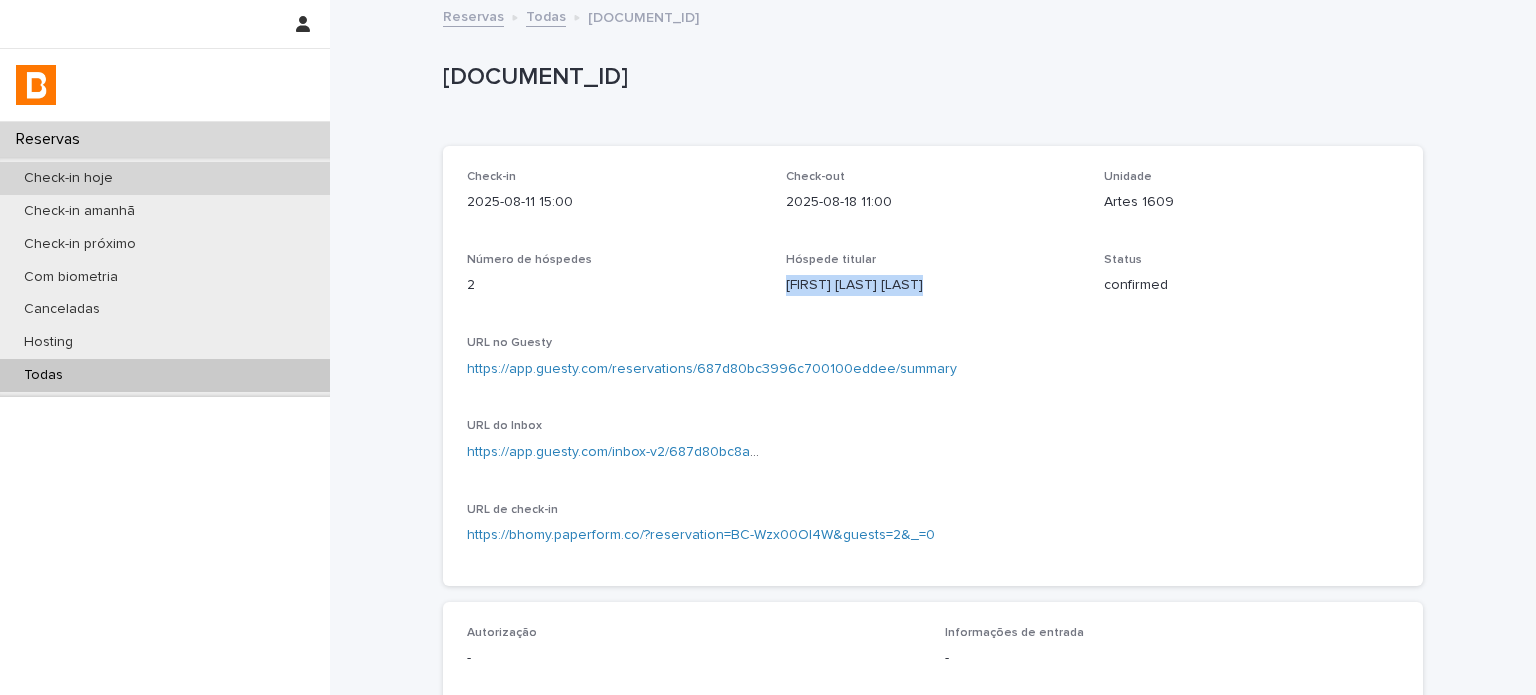 click on "Check-in hoje" at bounding box center (165, 178) 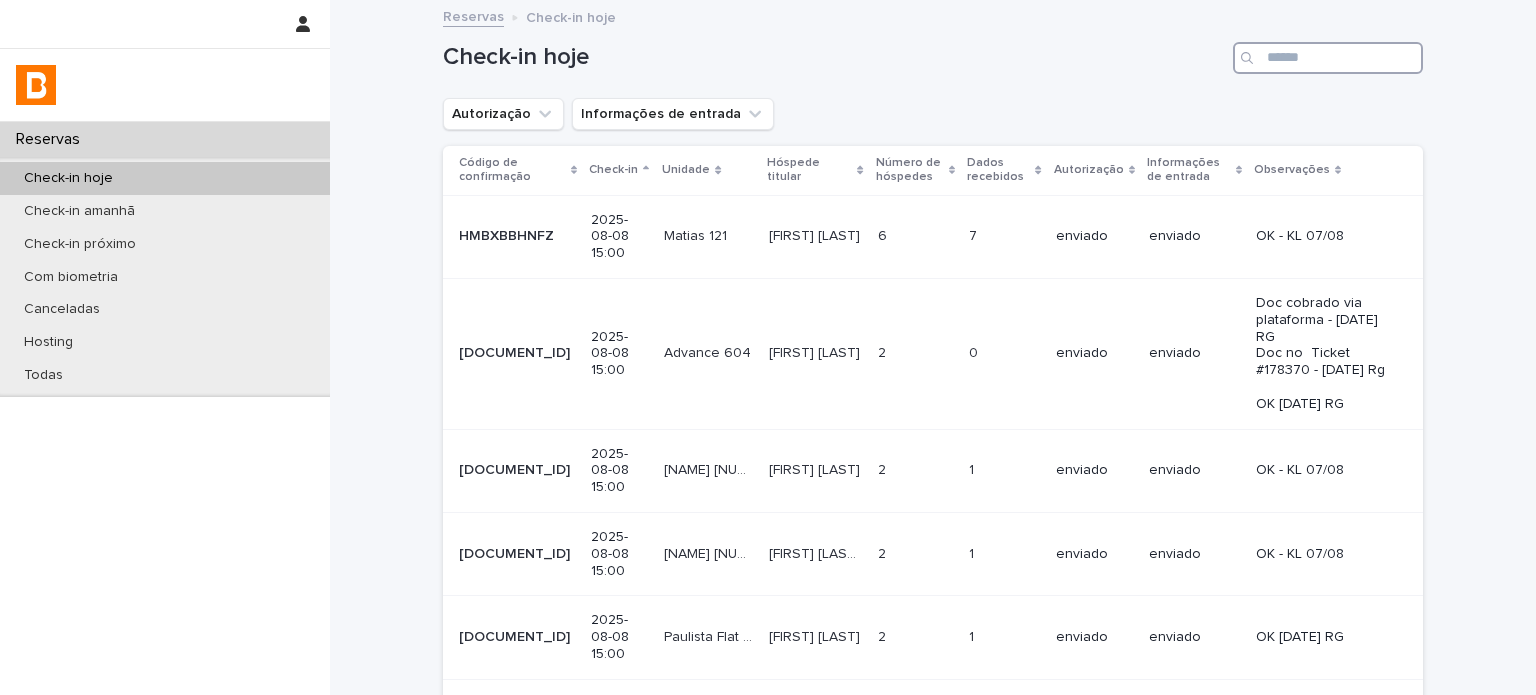 click at bounding box center (1328, 58) 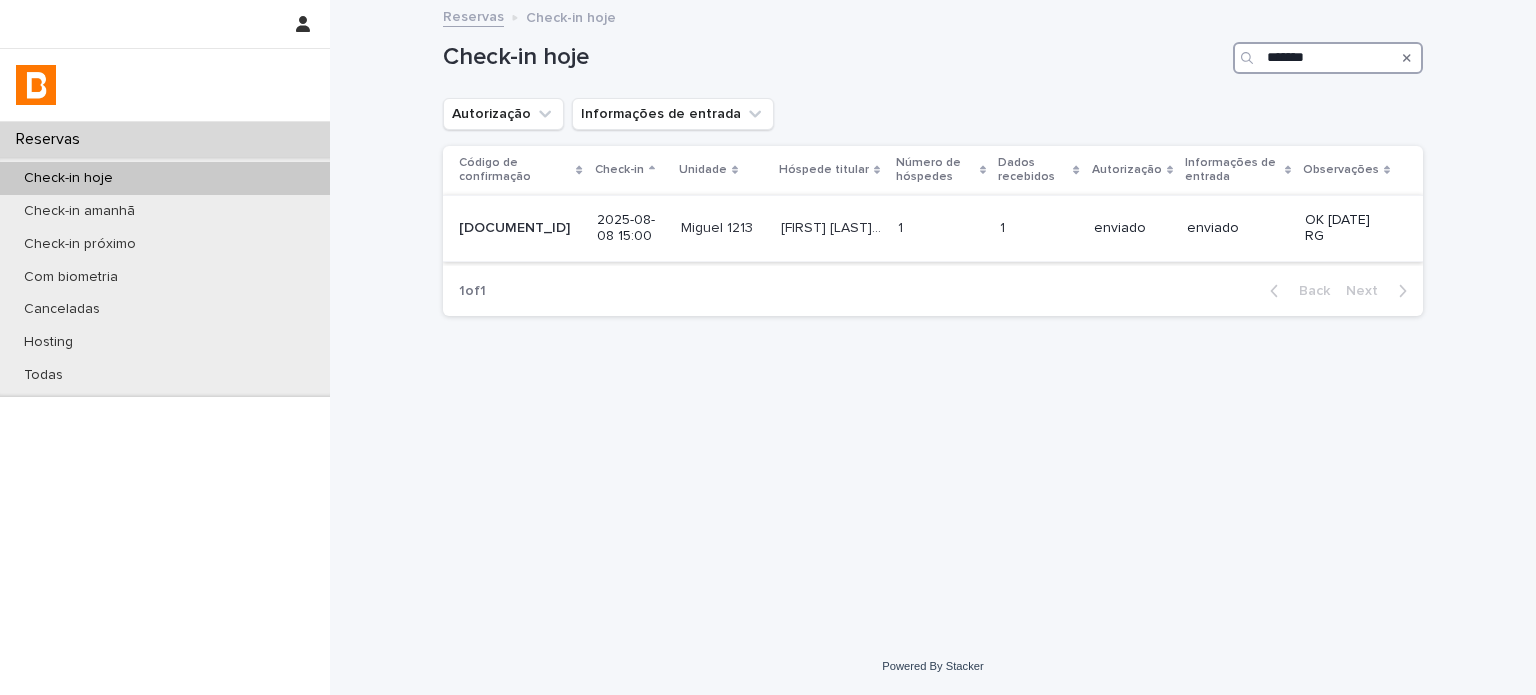 type on "*******" 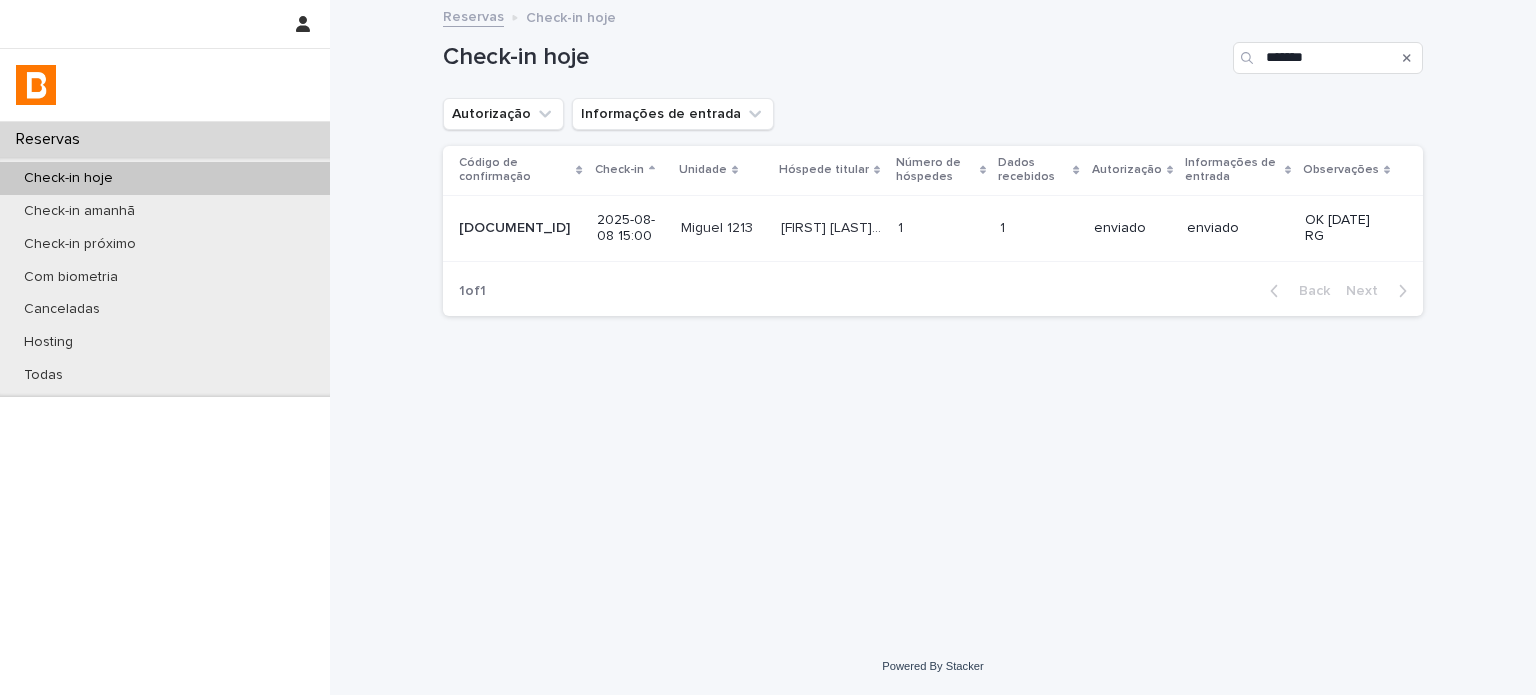 click at bounding box center [941, 228] 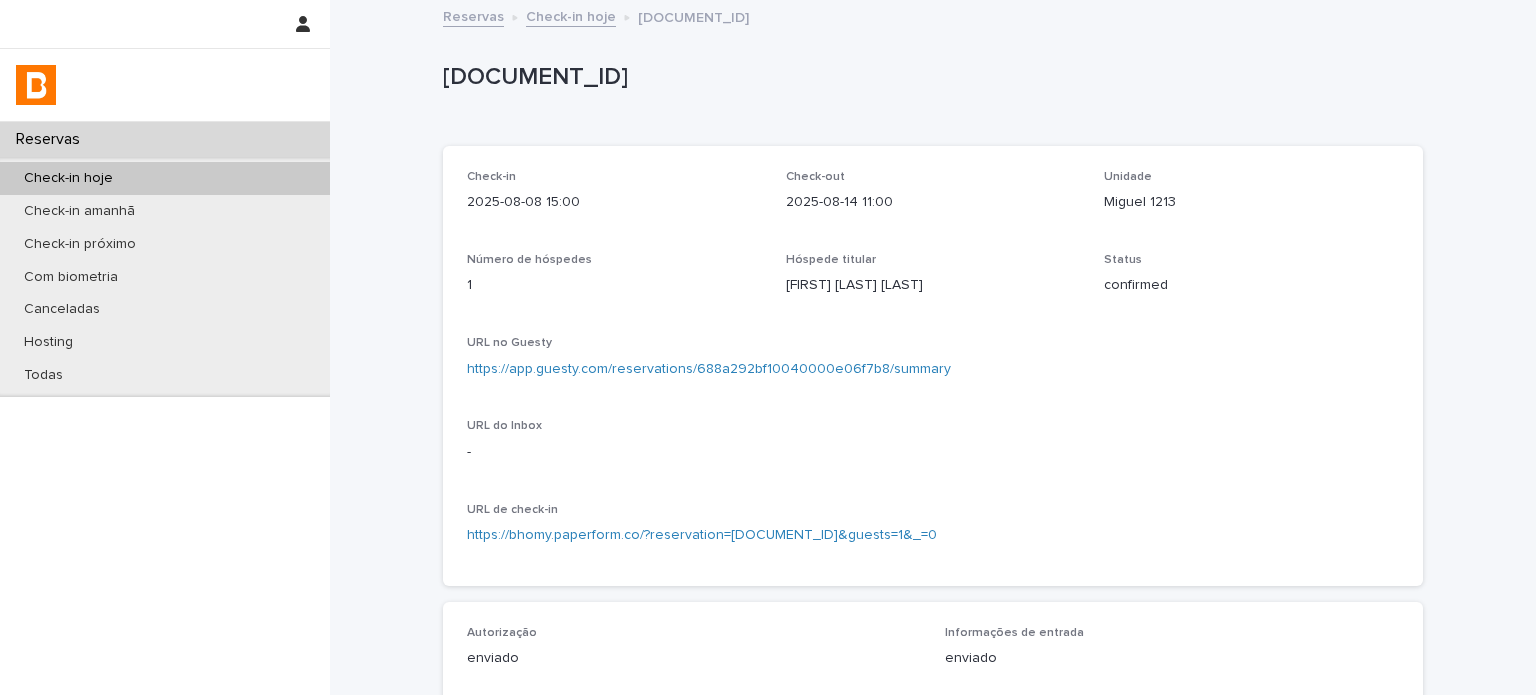 click on "[DOCUMENT_ID]" at bounding box center [929, 81] 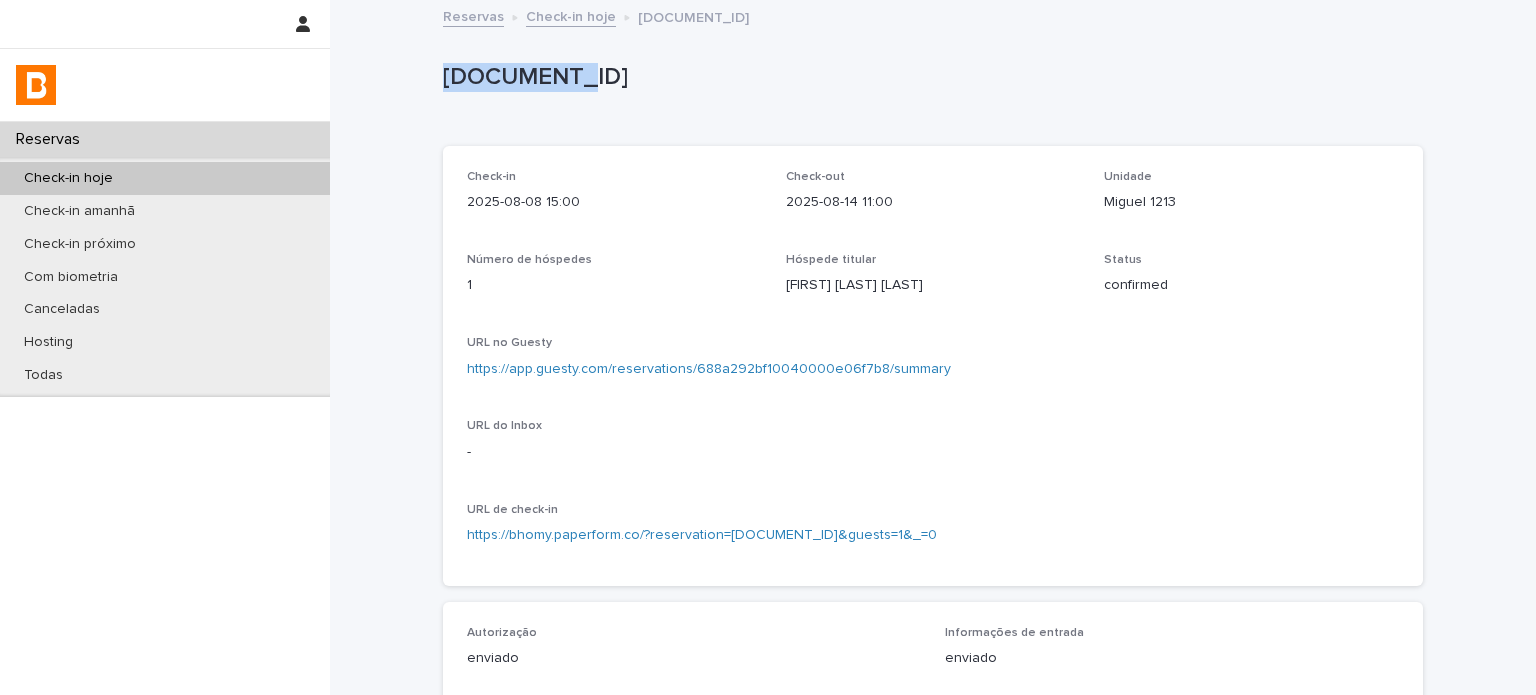click on "[DOCUMENT_ID]" at bounding box center (929, 81) 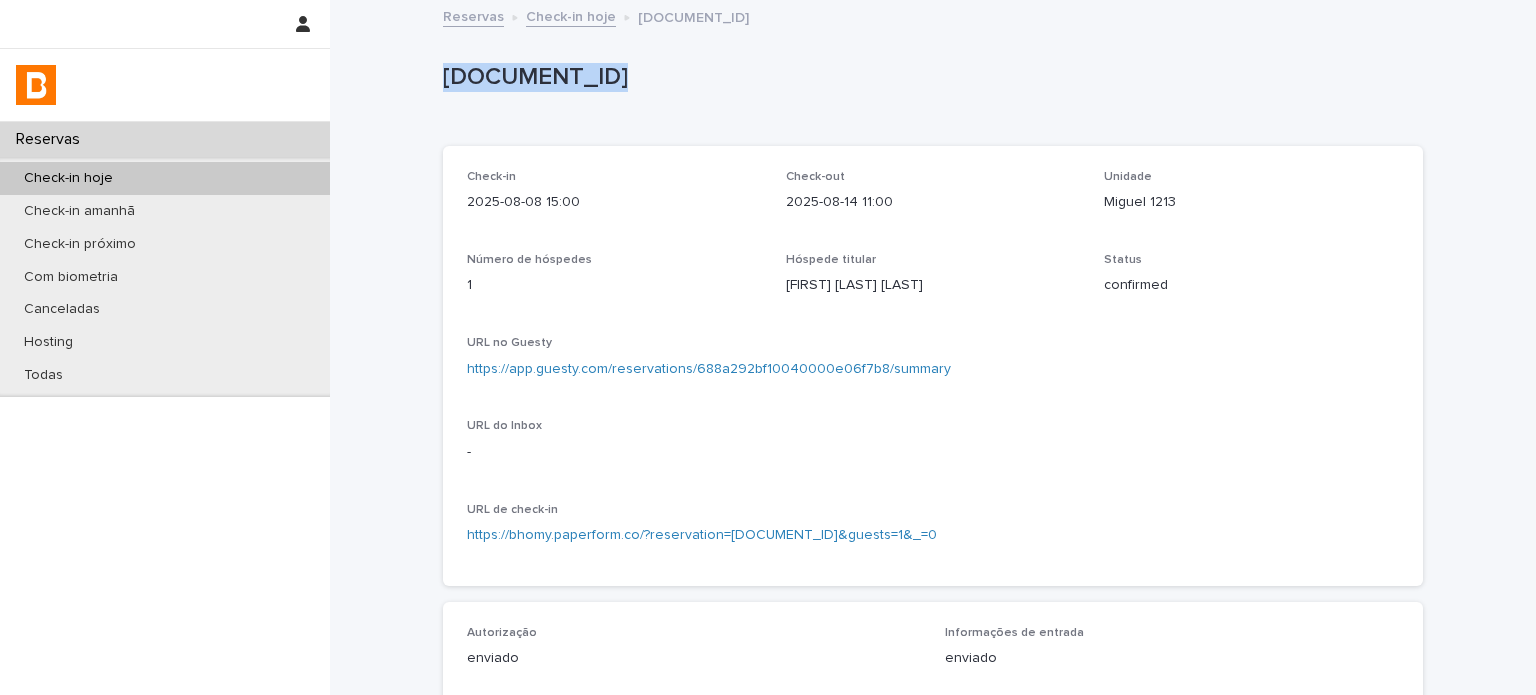 click on "[DOCUMENT_ID]" at bounding box center (929, 81) 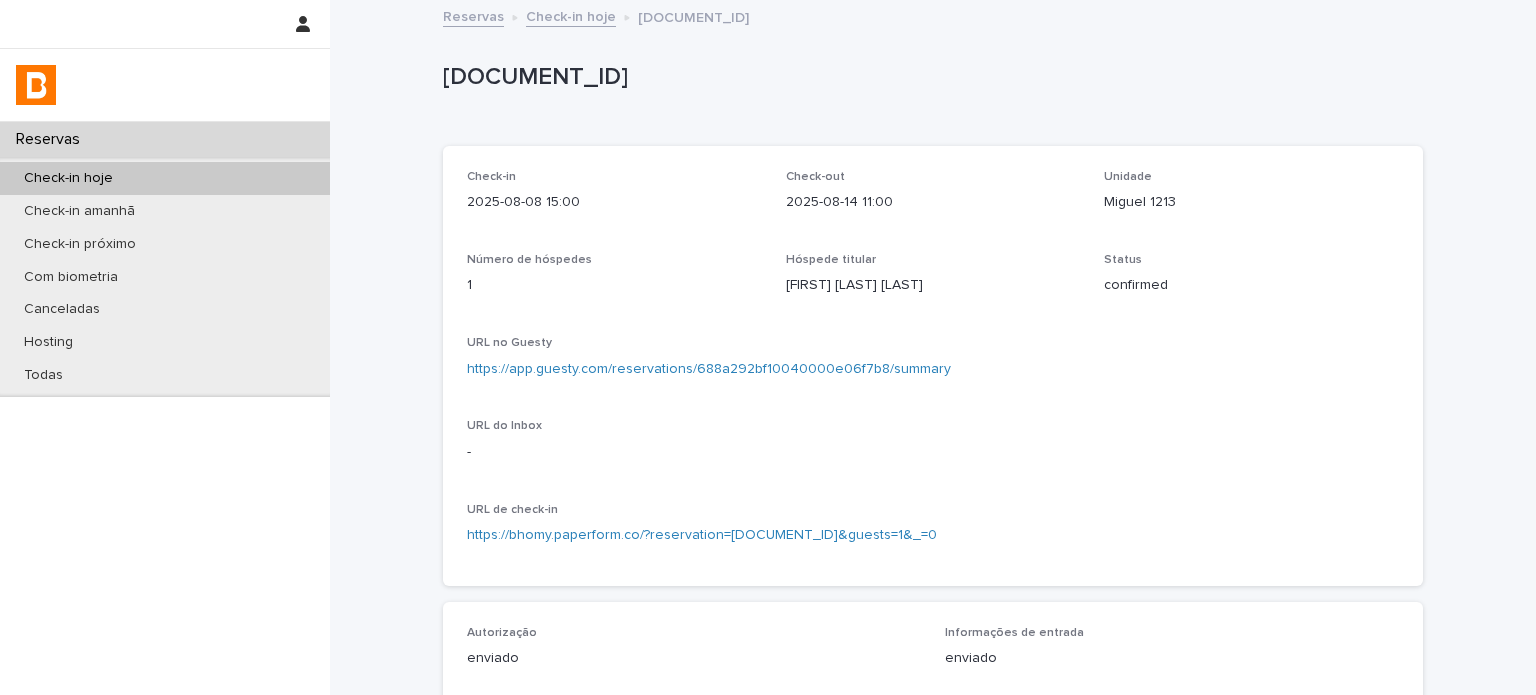 click on "Miguel 1213" at bounding box center (1251, 202) 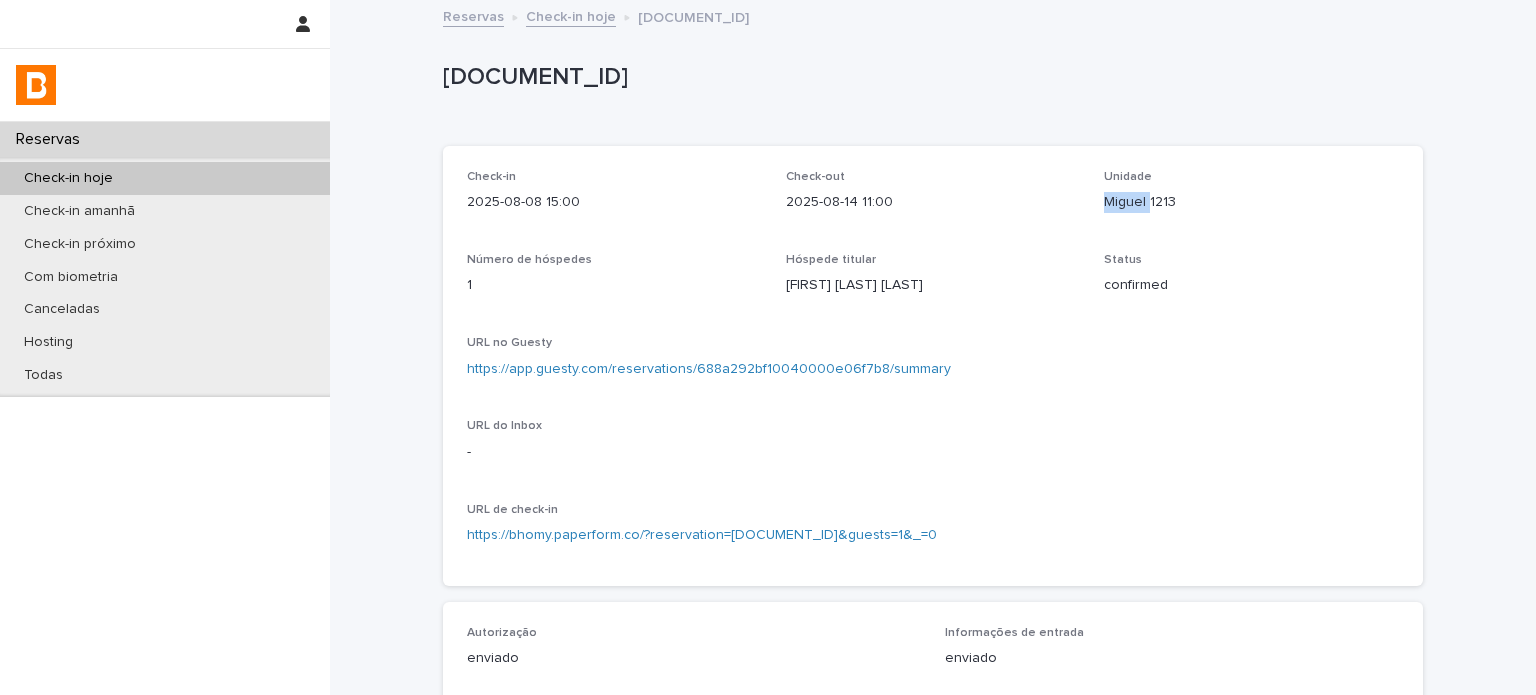 click on "Miguel 1213" at bounding box center [1251, 202] 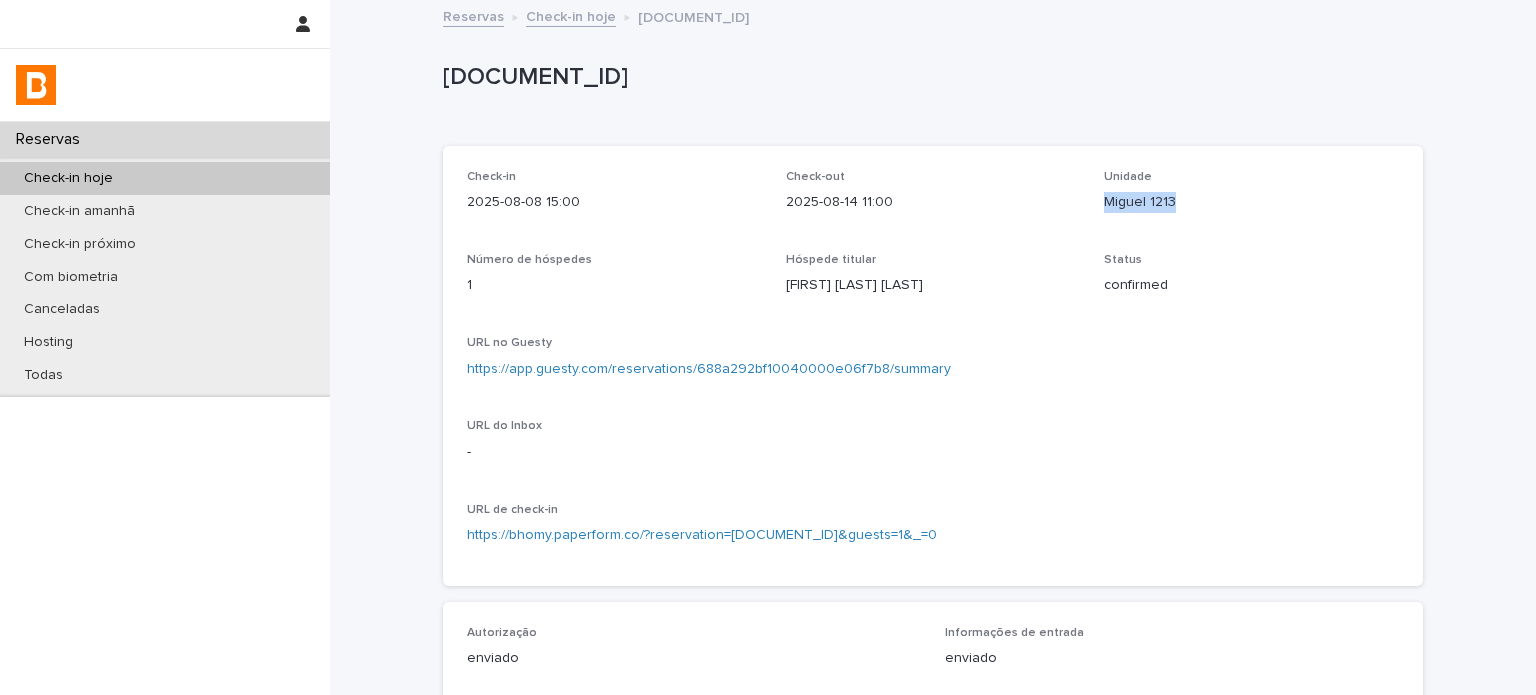 click on "Miguel 1213" at bounding box center [1251, 202] 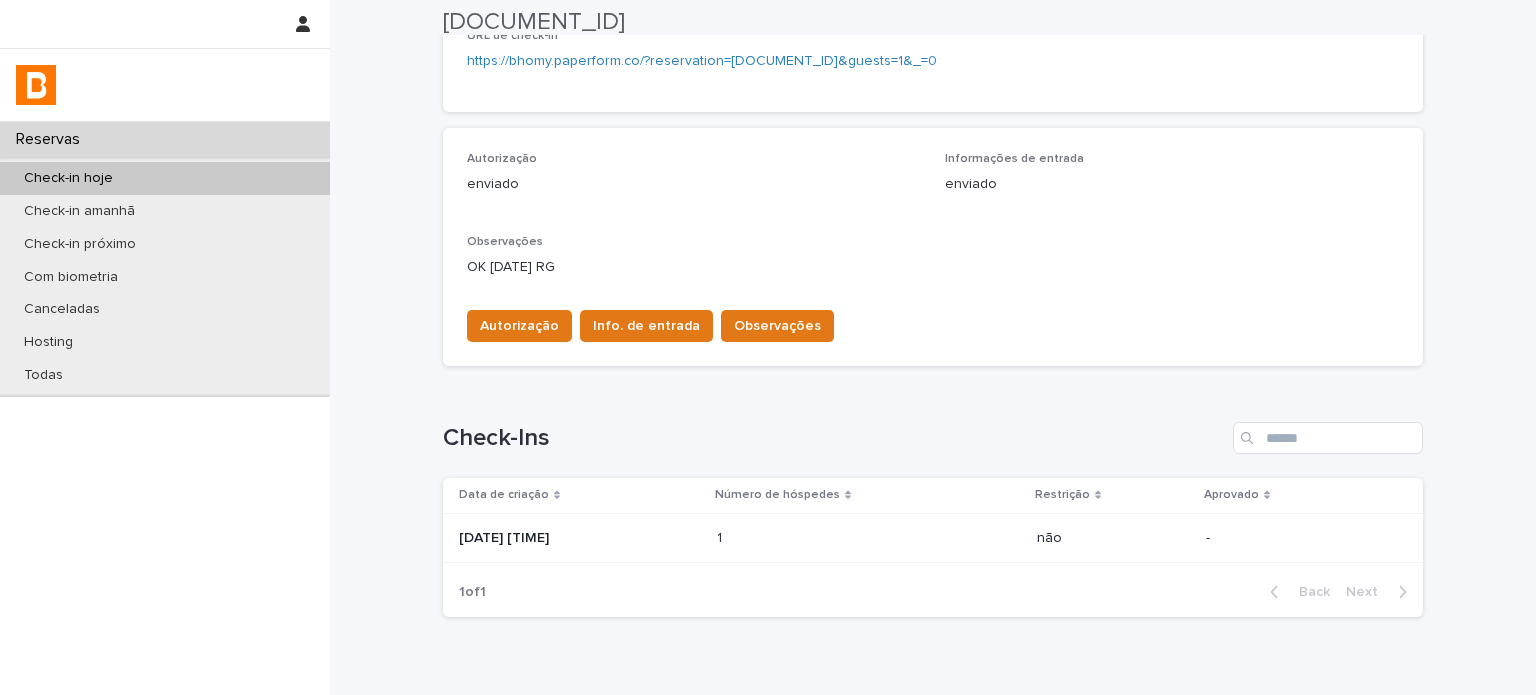 scroll, scrollTop: 568, scrollLeft: 0, axis: vertical 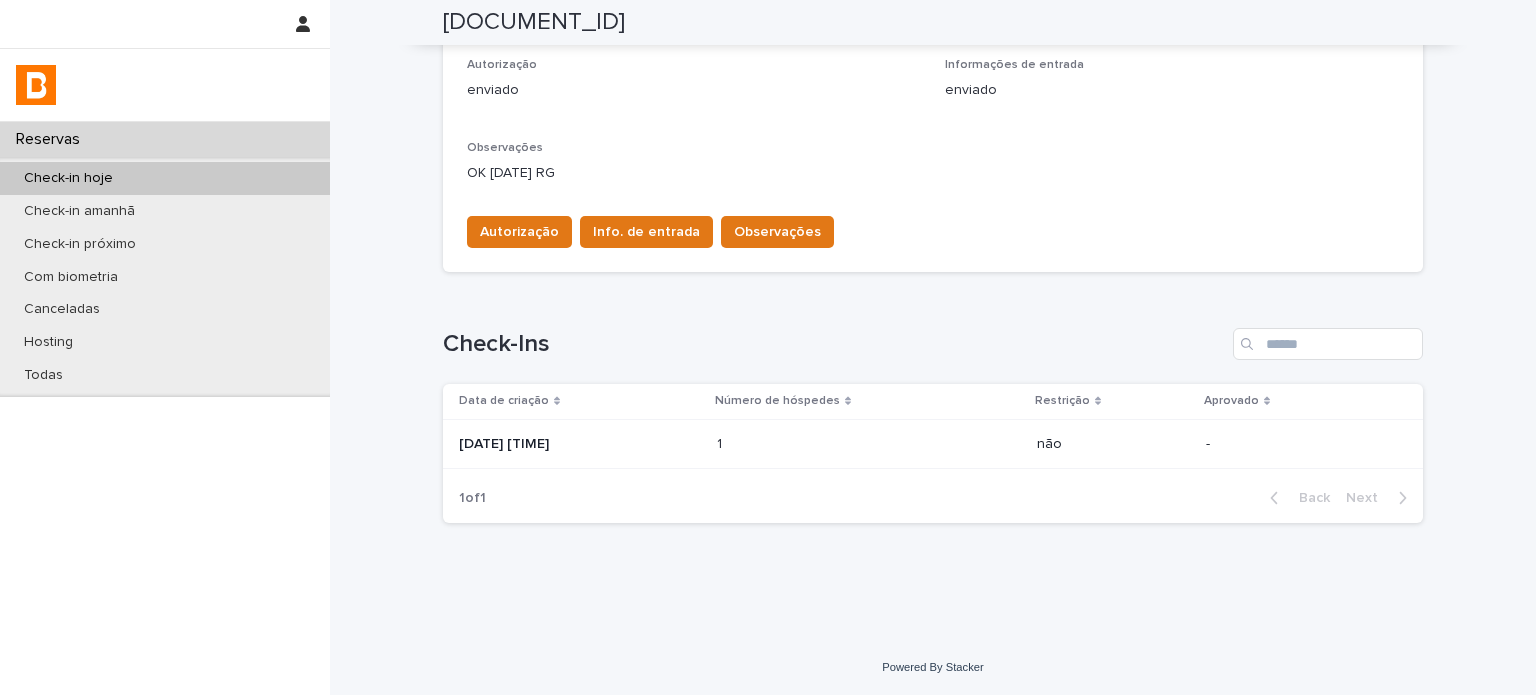 click on "1" at bounding box center (721, 442) 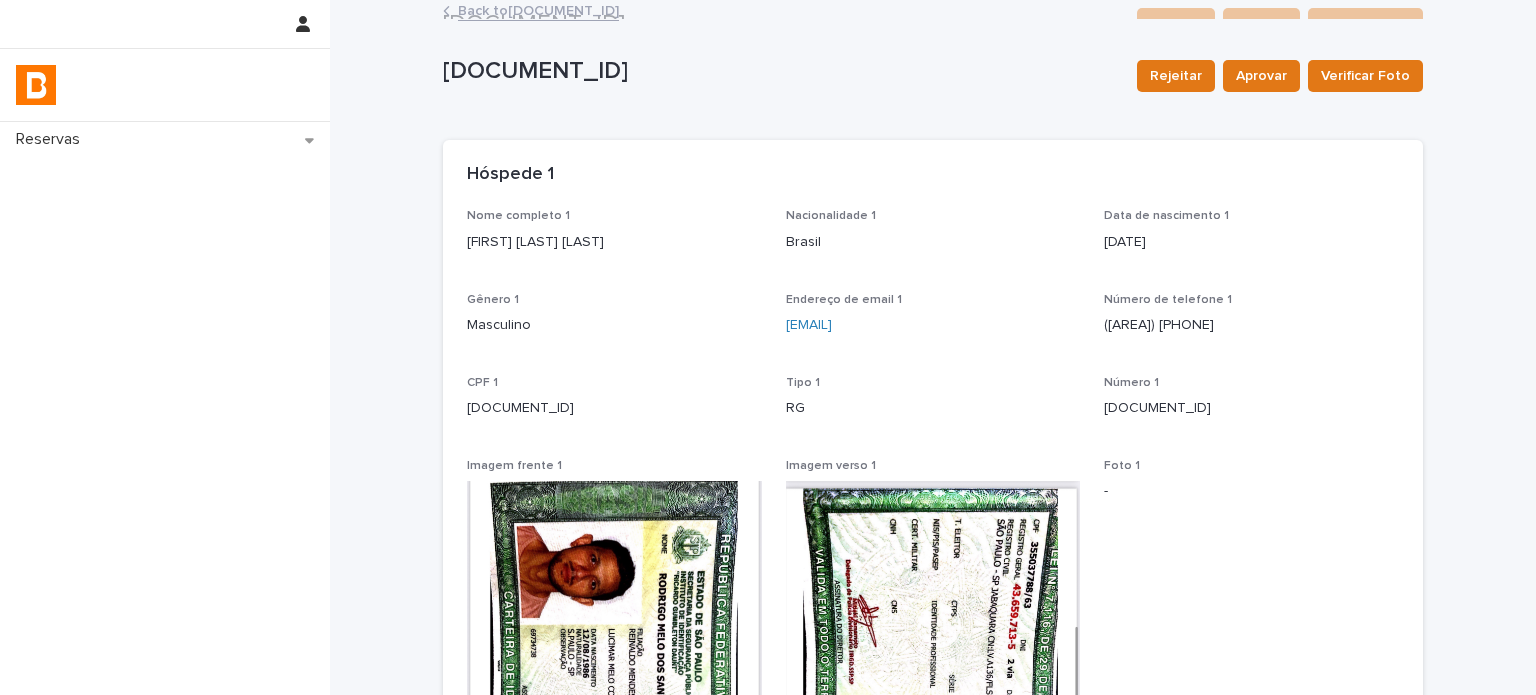 scroll, scrollTop: 0, scrollLeft: 0, axis: both 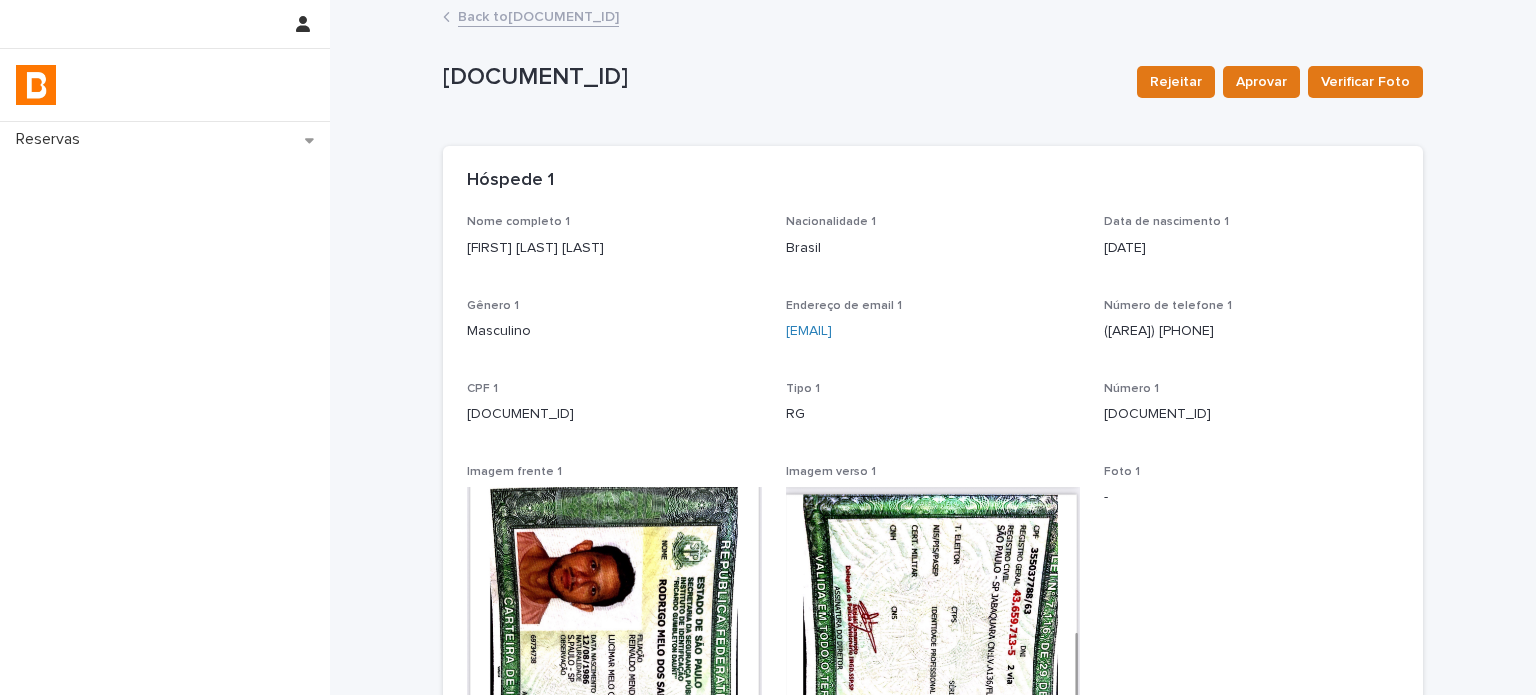 click on "Back to  [DOCUMENT_ID]" at bounding box center [538, 15] 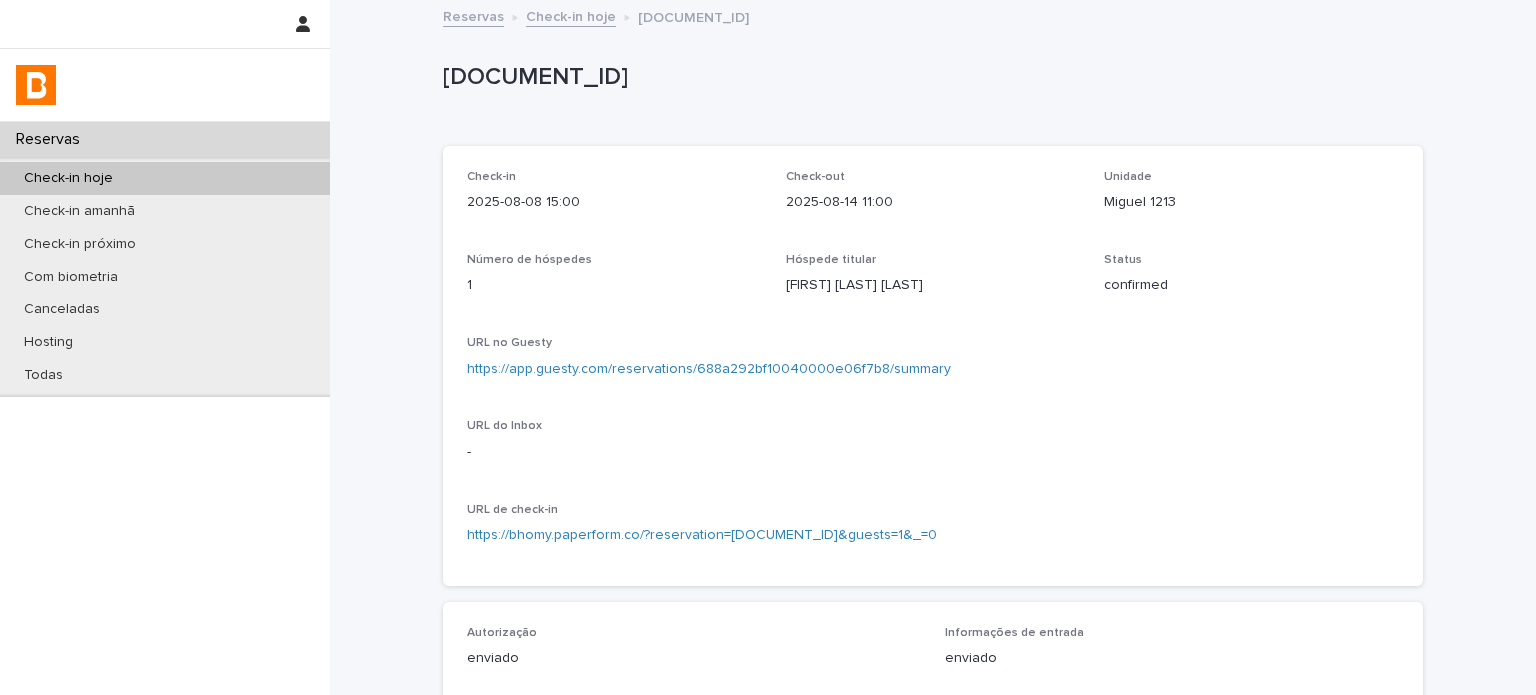 click on "Miguel 1213" at bounding box center (1251, 202) 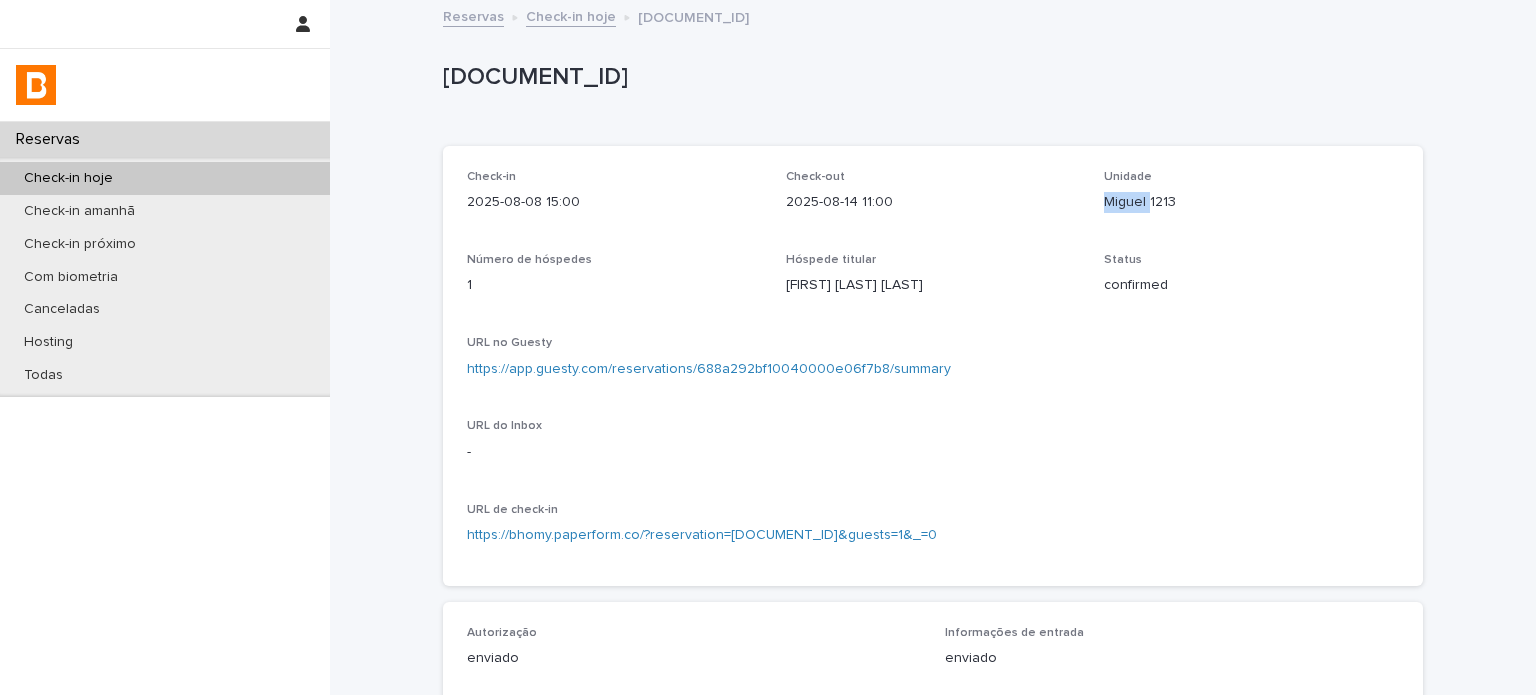 click on "Miguel 1213" at bounding box center (1251, 202) 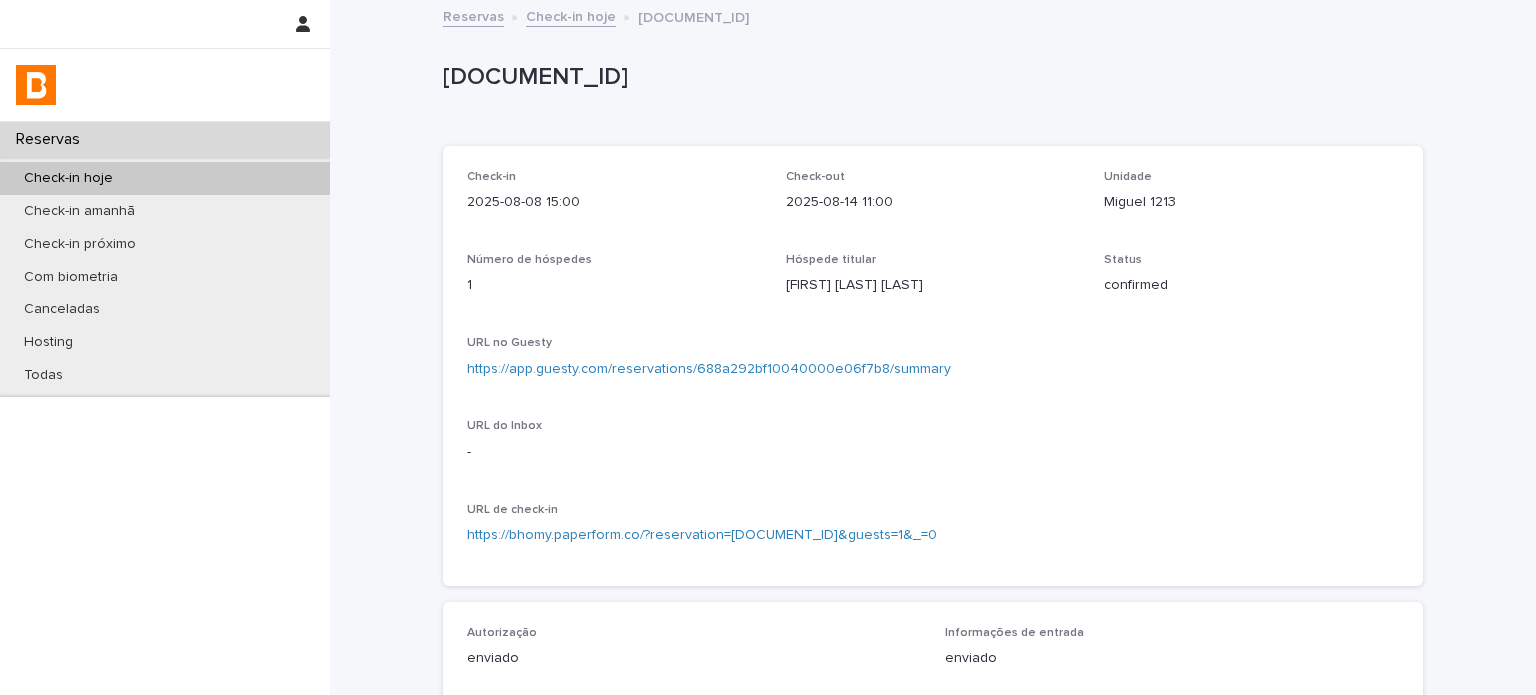click on "Miguel 1213" at bounding box center [1251, 202] 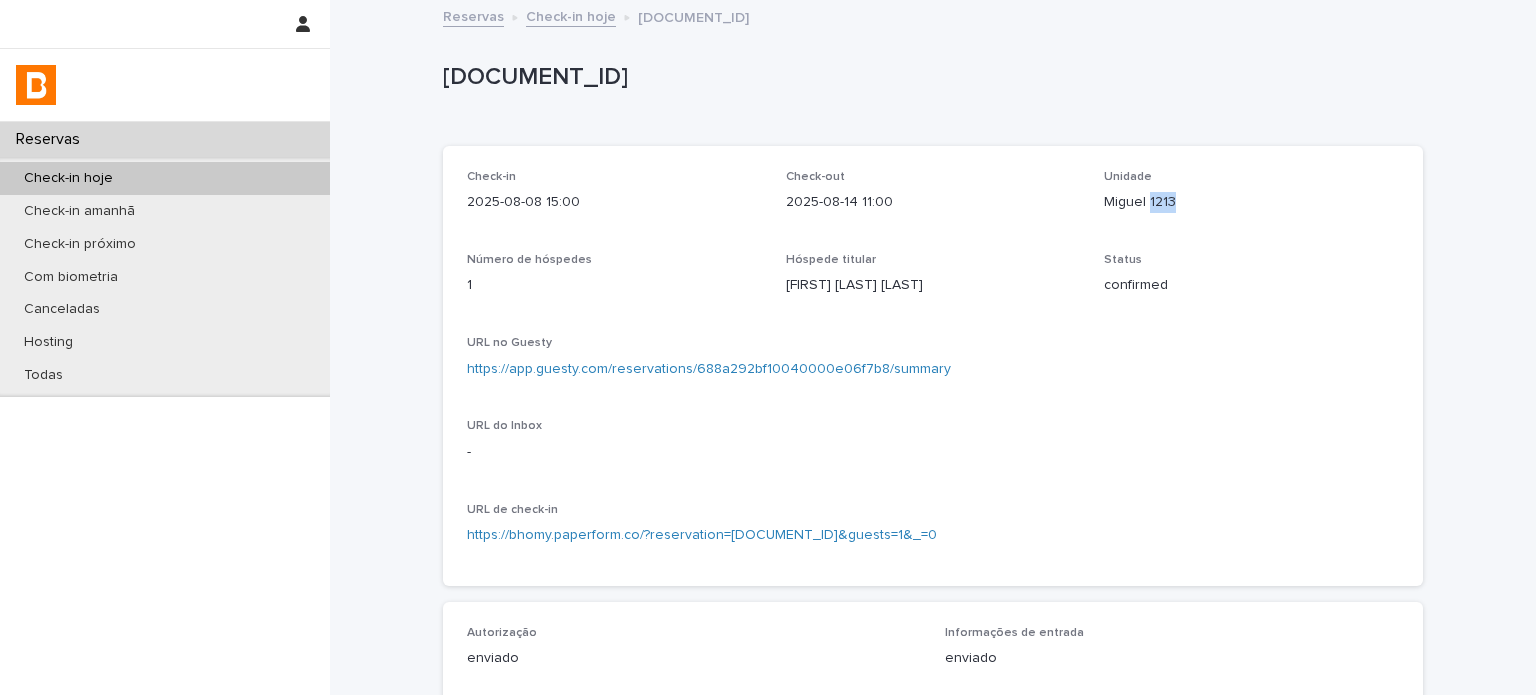 click on "Miguel 1213" at bounding box center (1251, 202) 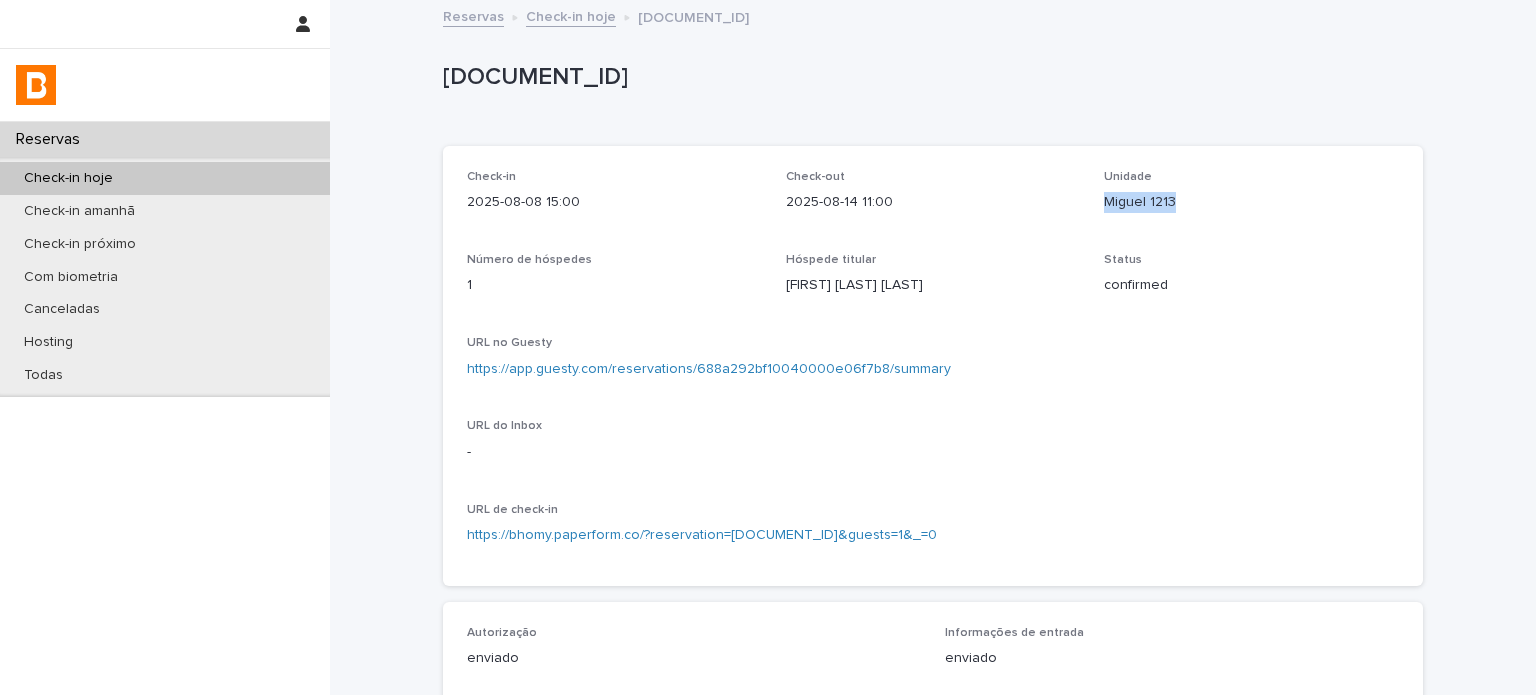 click on "Miguel 1213" at bounding box center (1251, 202) 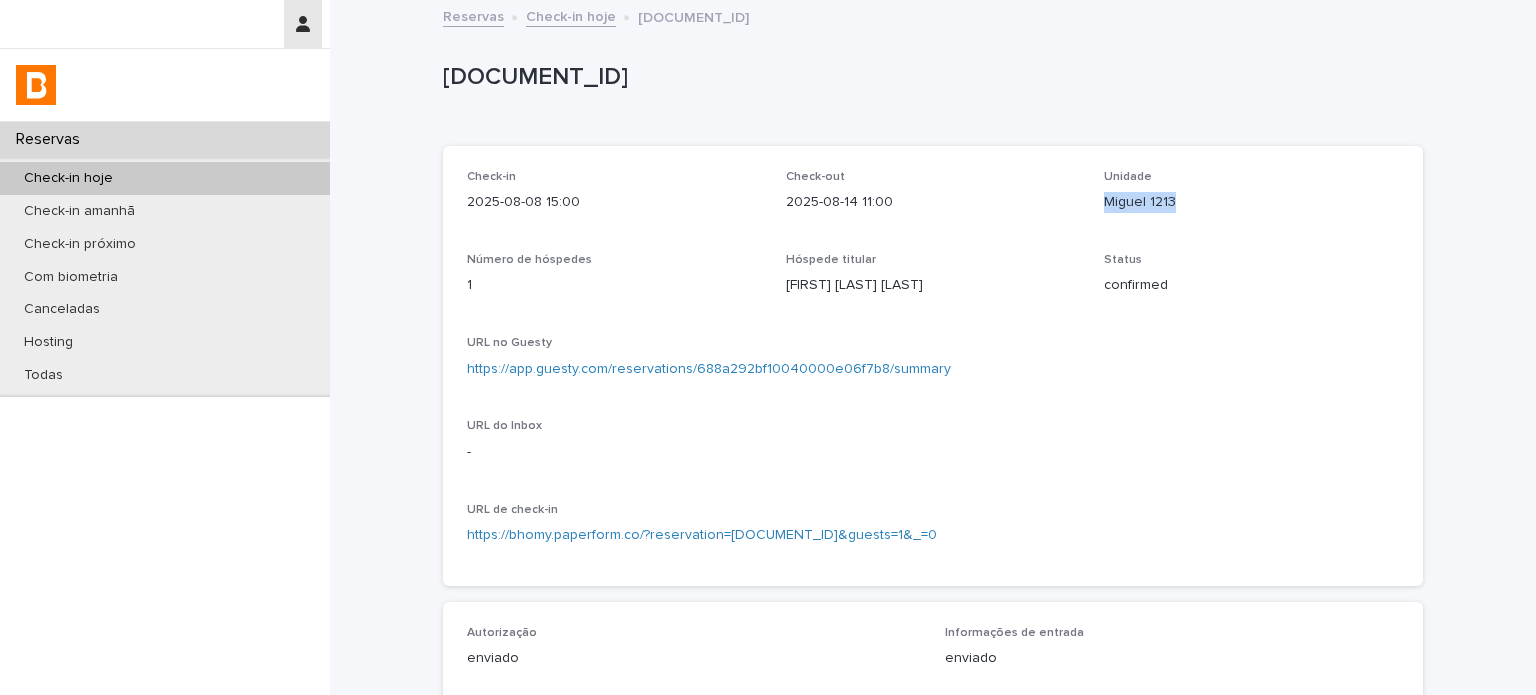 copy on "Miguel 1213" 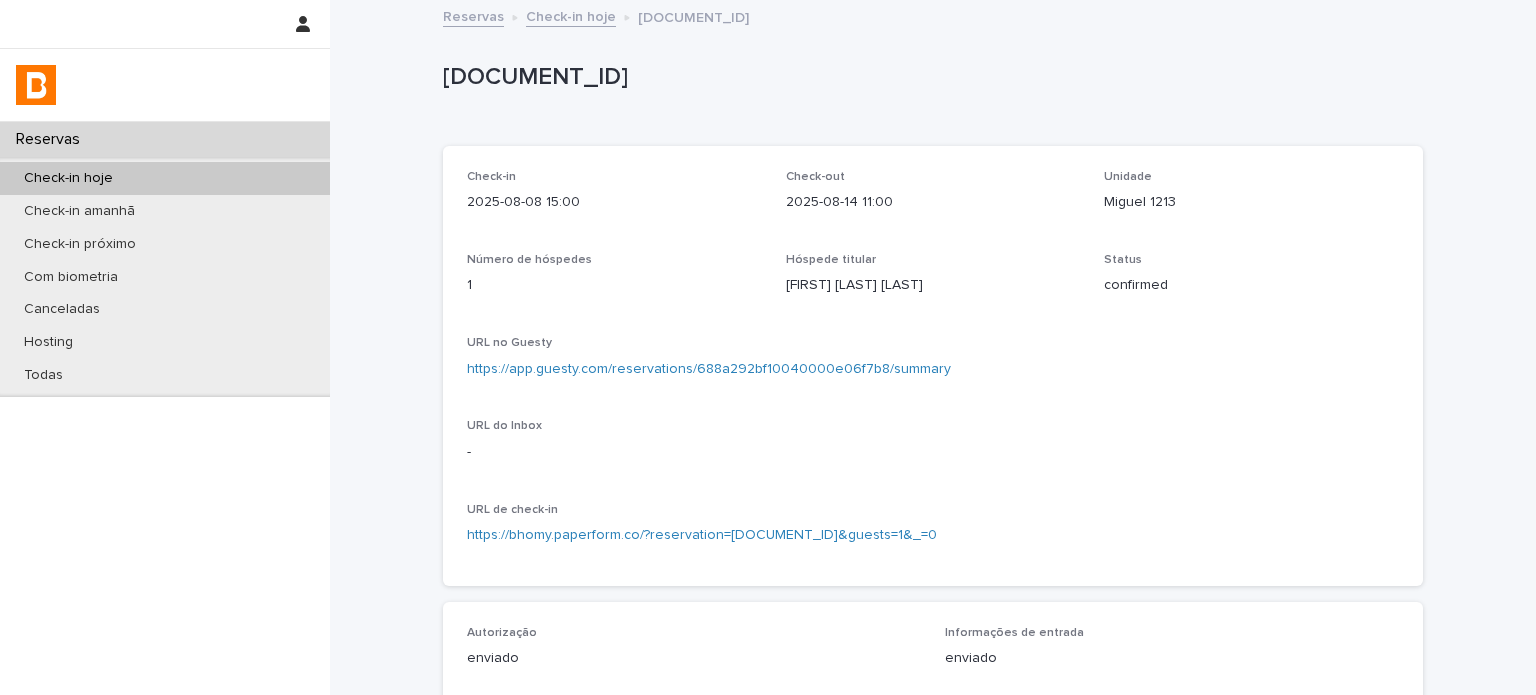 click on "https://app.guesty.com/reservations/688a292bf10040000e06f7b8/summary" at bounding box center (933, 369) 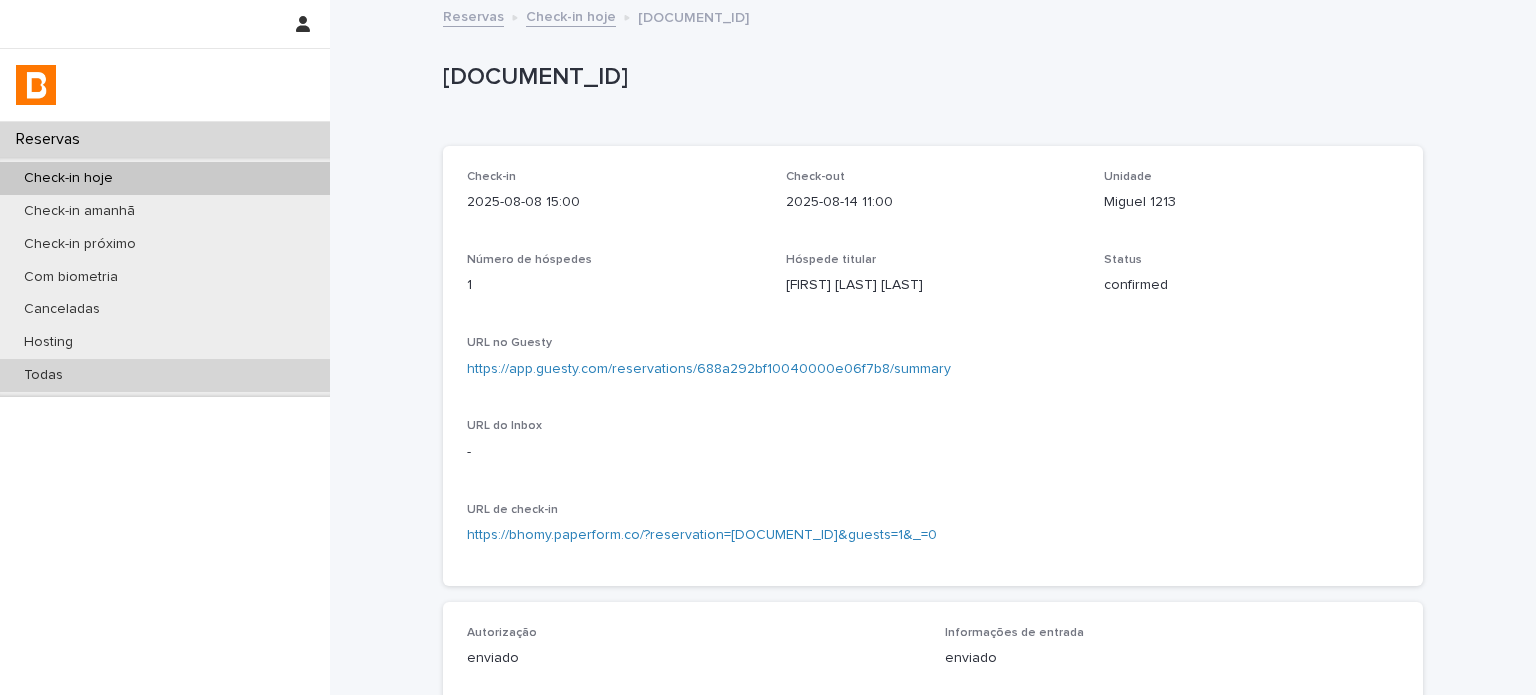 click on "Todas" at bounding box center (165, 375) 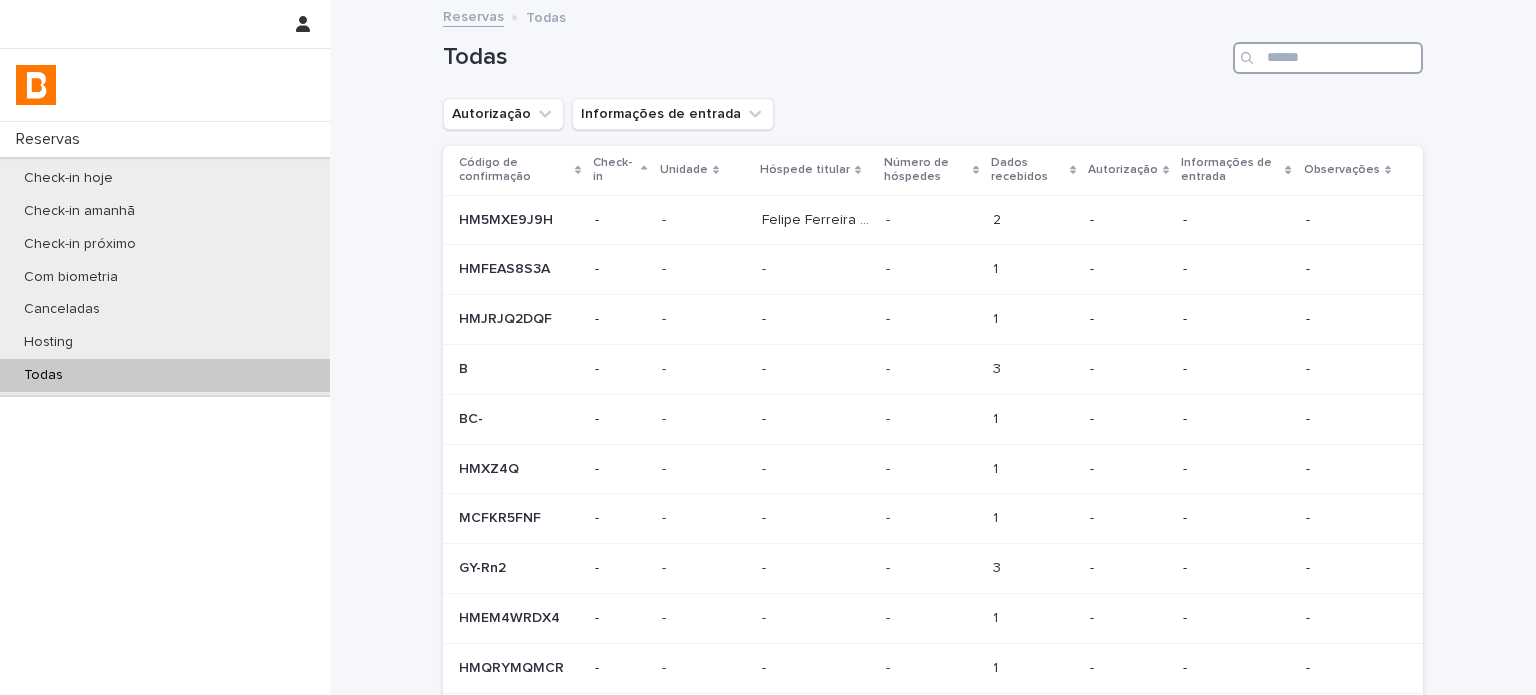 click at bounding box center (1328, 58) 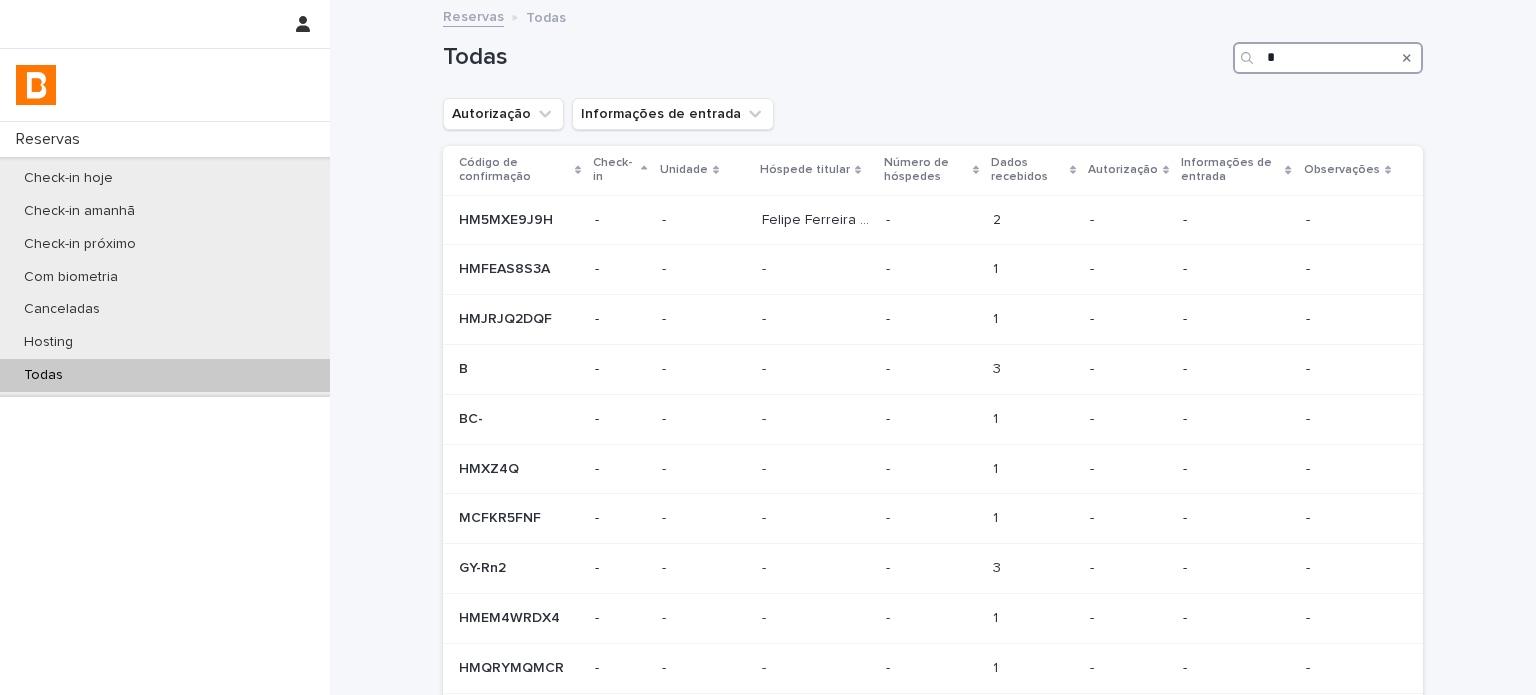 type on "**" 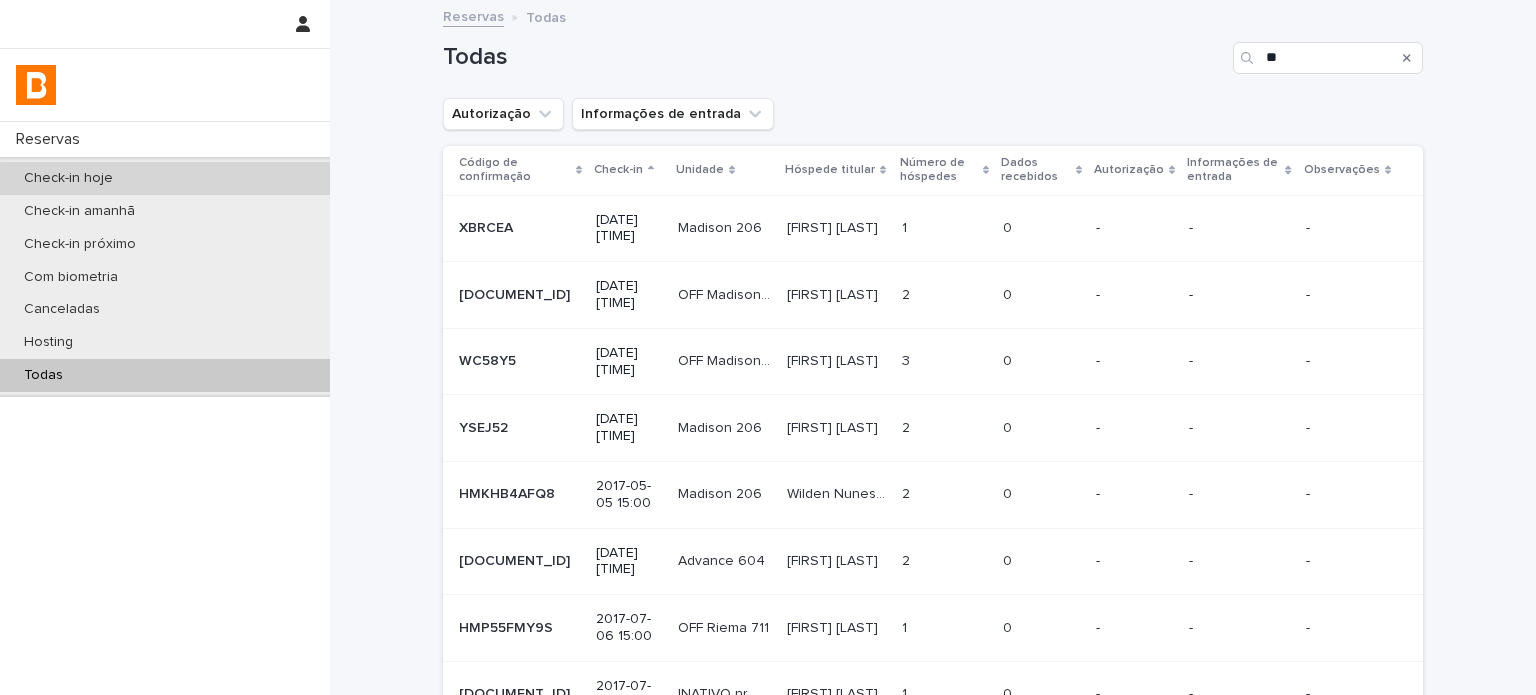click on "Check-in hoje" at bounding box center (68, 178) 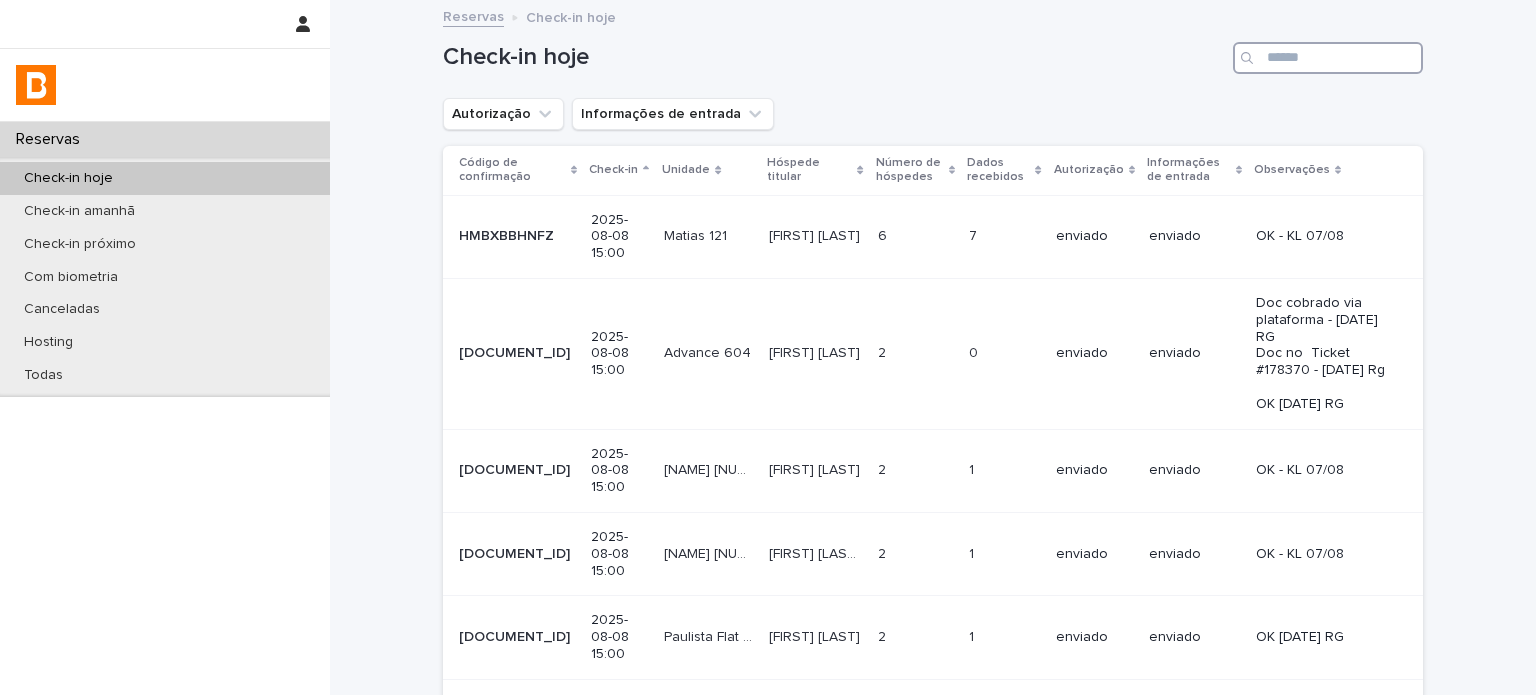 click at bounding box center [1328, 58] 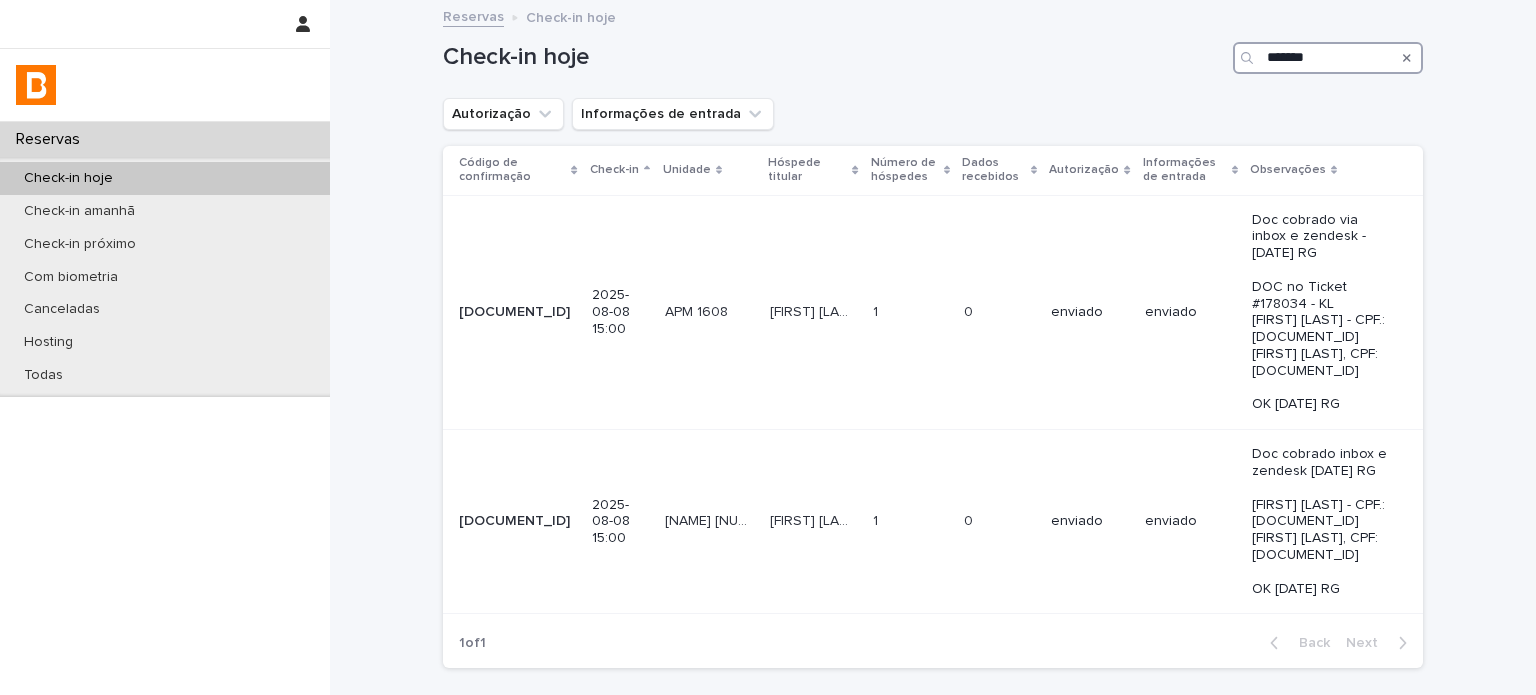 type on "*******" 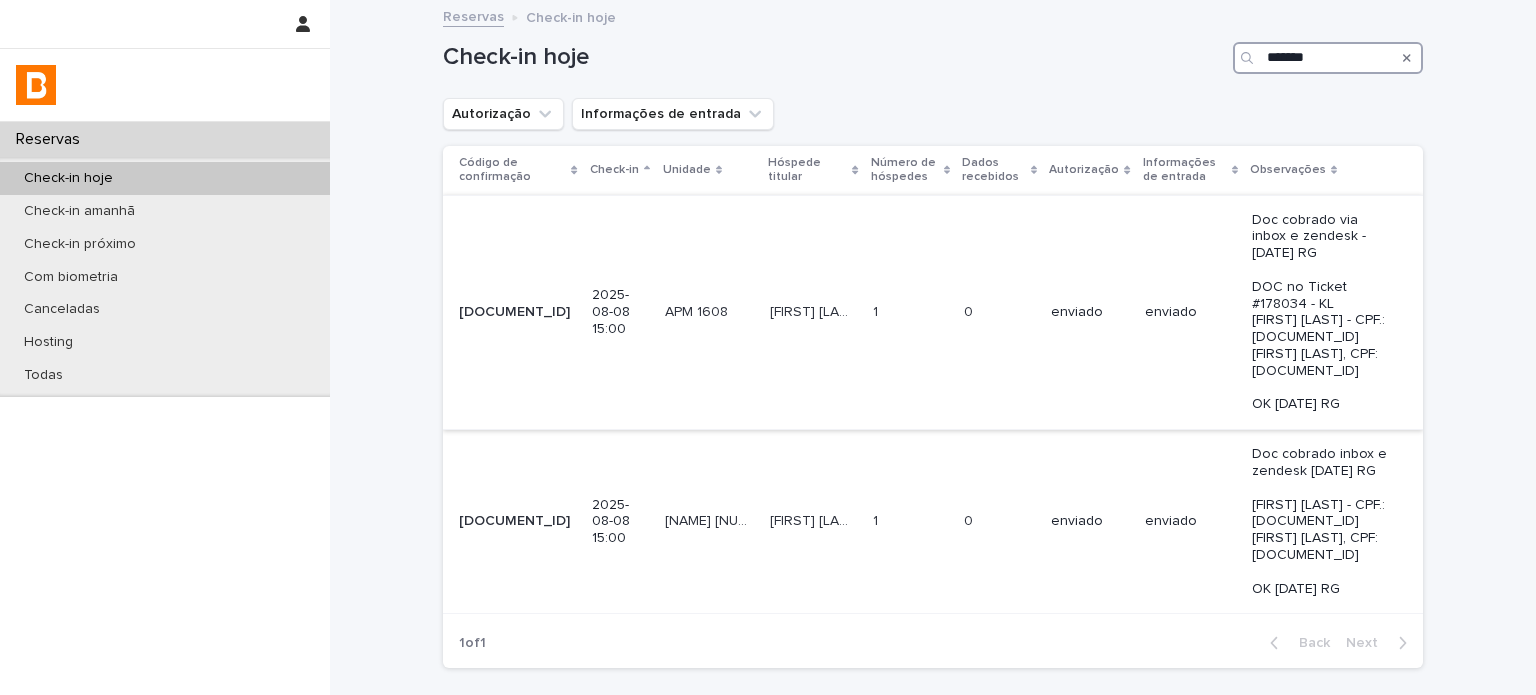 scroll, scrollTop: 100, scrollLeft: 0, axis: vertical 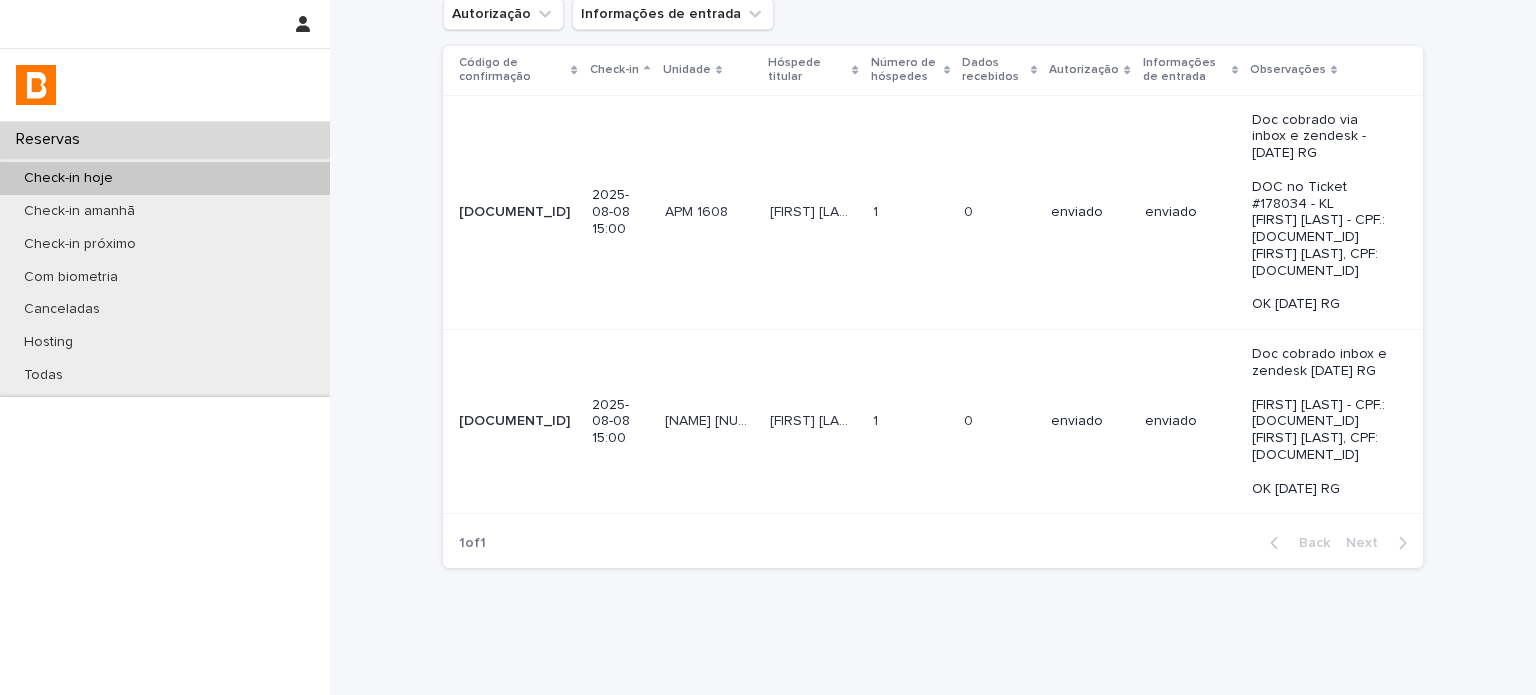 click on "1 1" at bounding box center (911, 212) 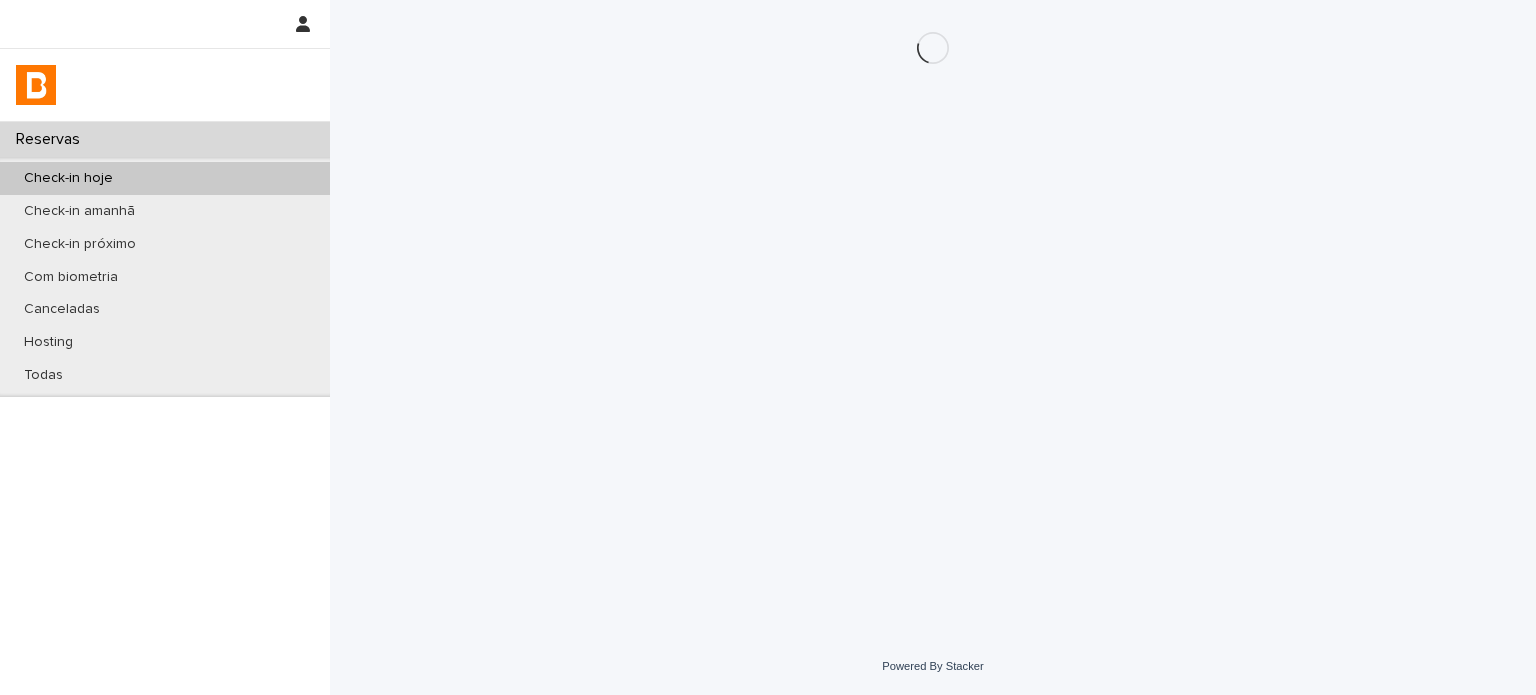 scroll, scrollTop: 0, scrollLeft: 0, axis: both 